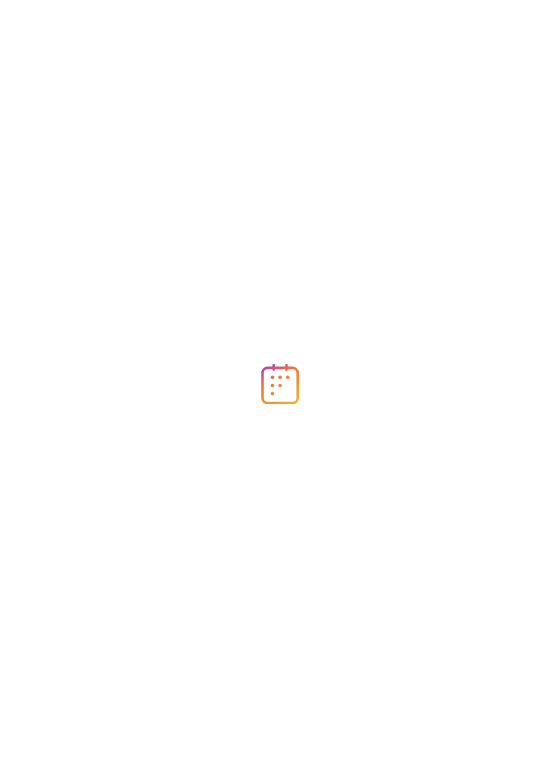 scroll, scrollTop: 0, scrollLeft: 0, axis: both 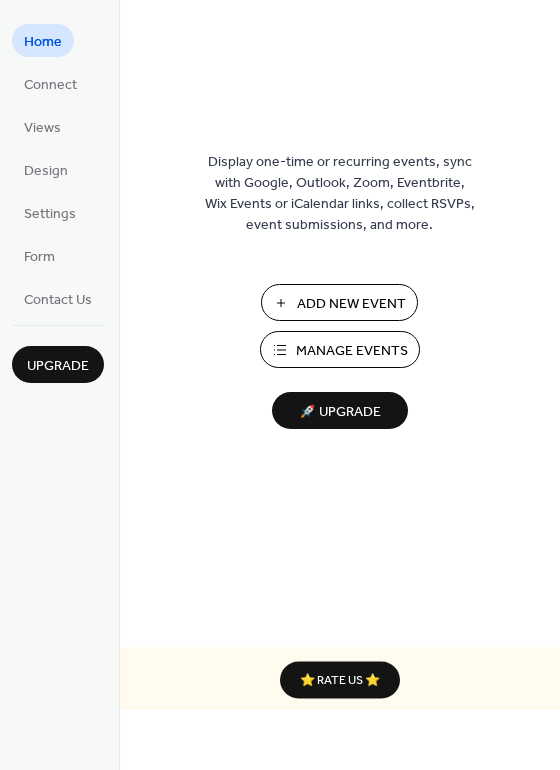click on "Add New Event" at bounding box center [351, 304] 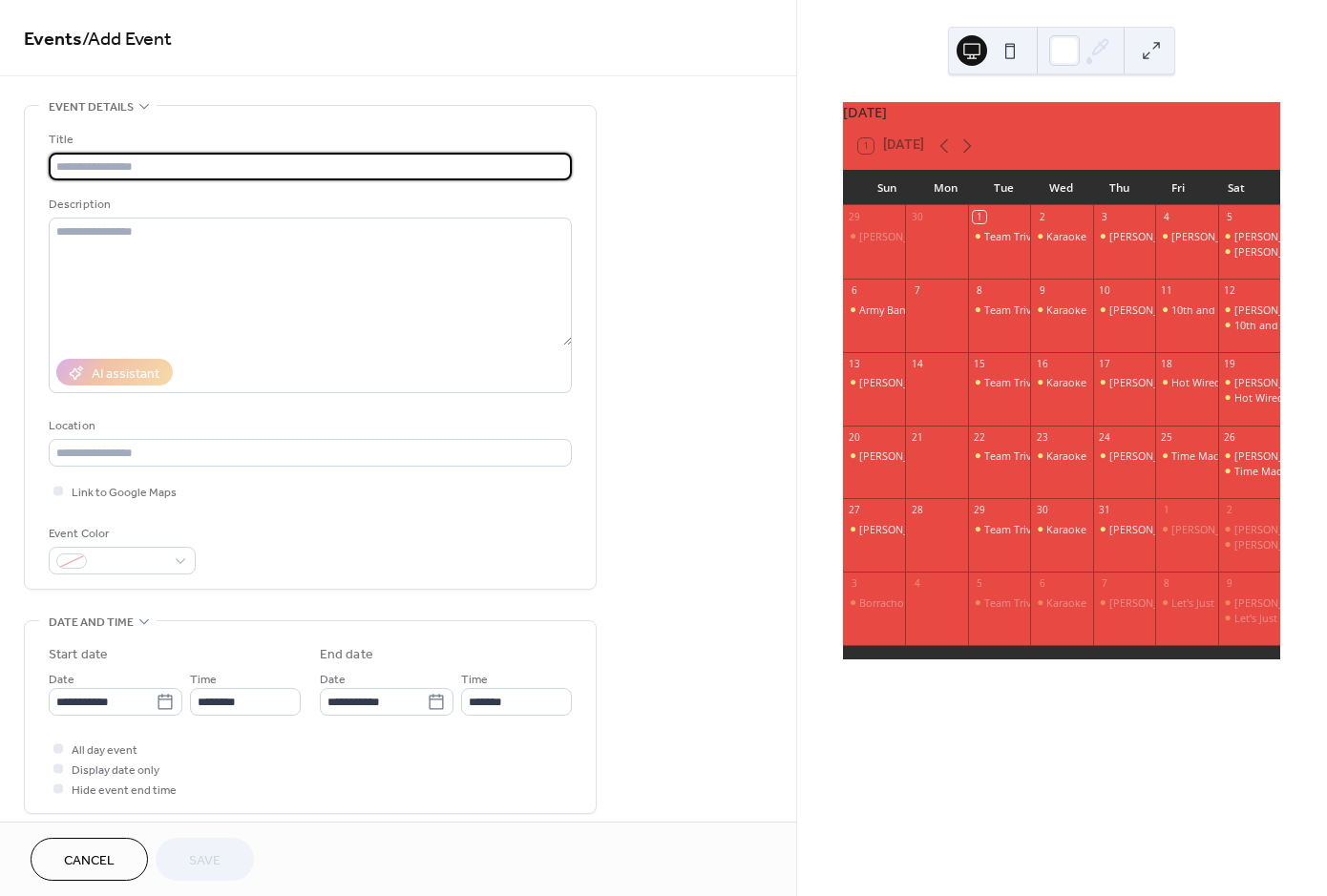scroll, scrollTop: 0, scrollLeft: 0, axis: both 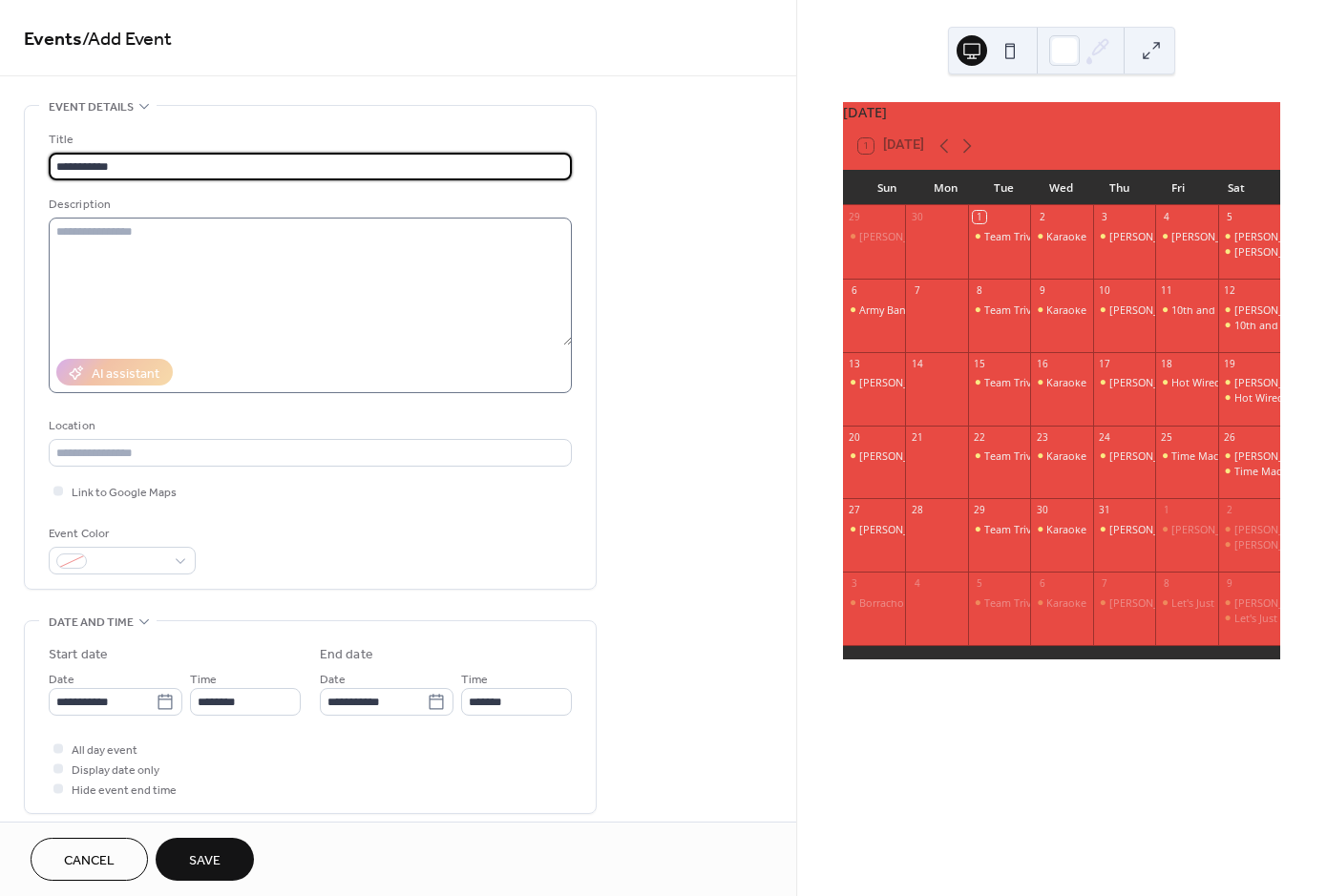 type on "**********" 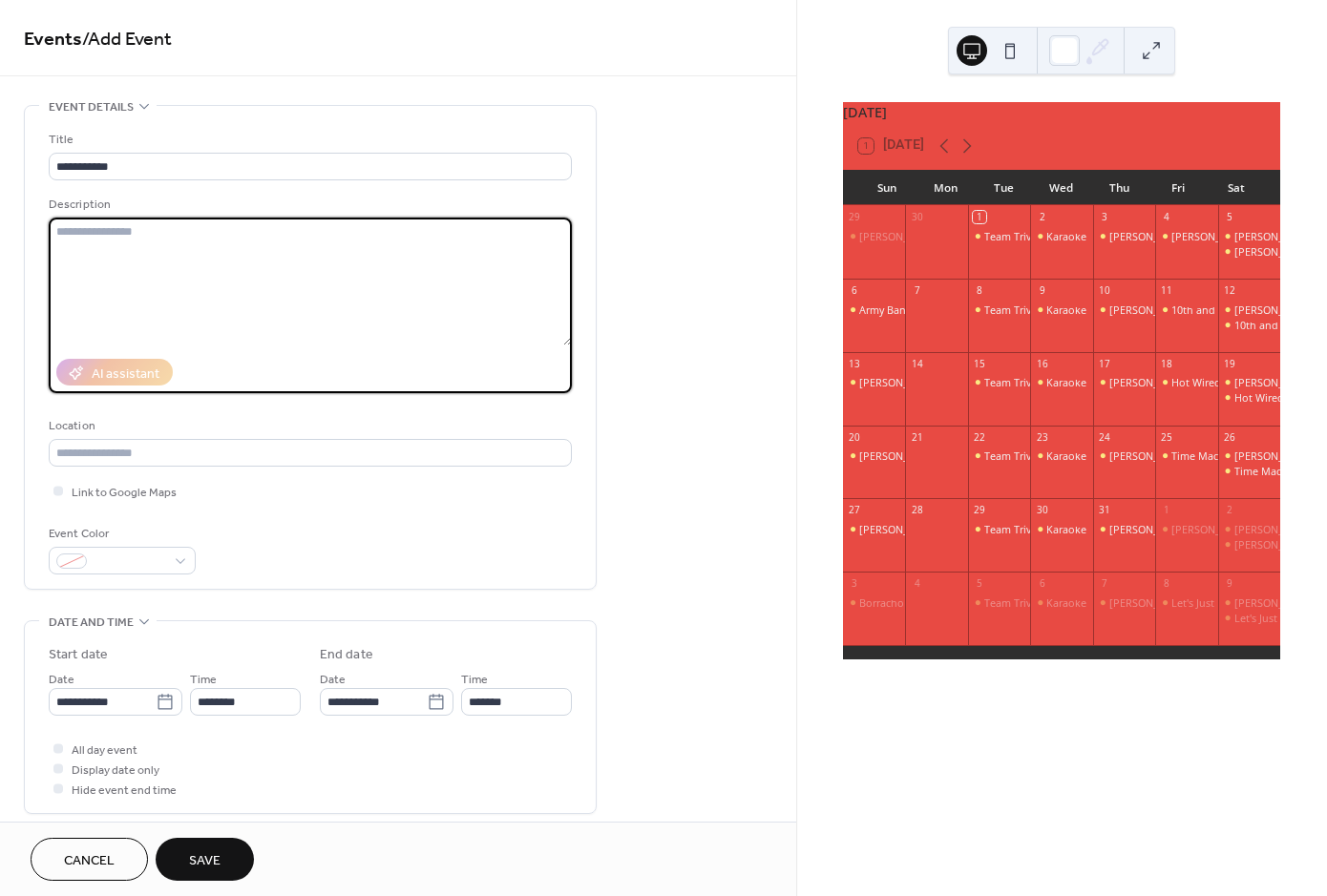 click at bounding box center (310, 281) 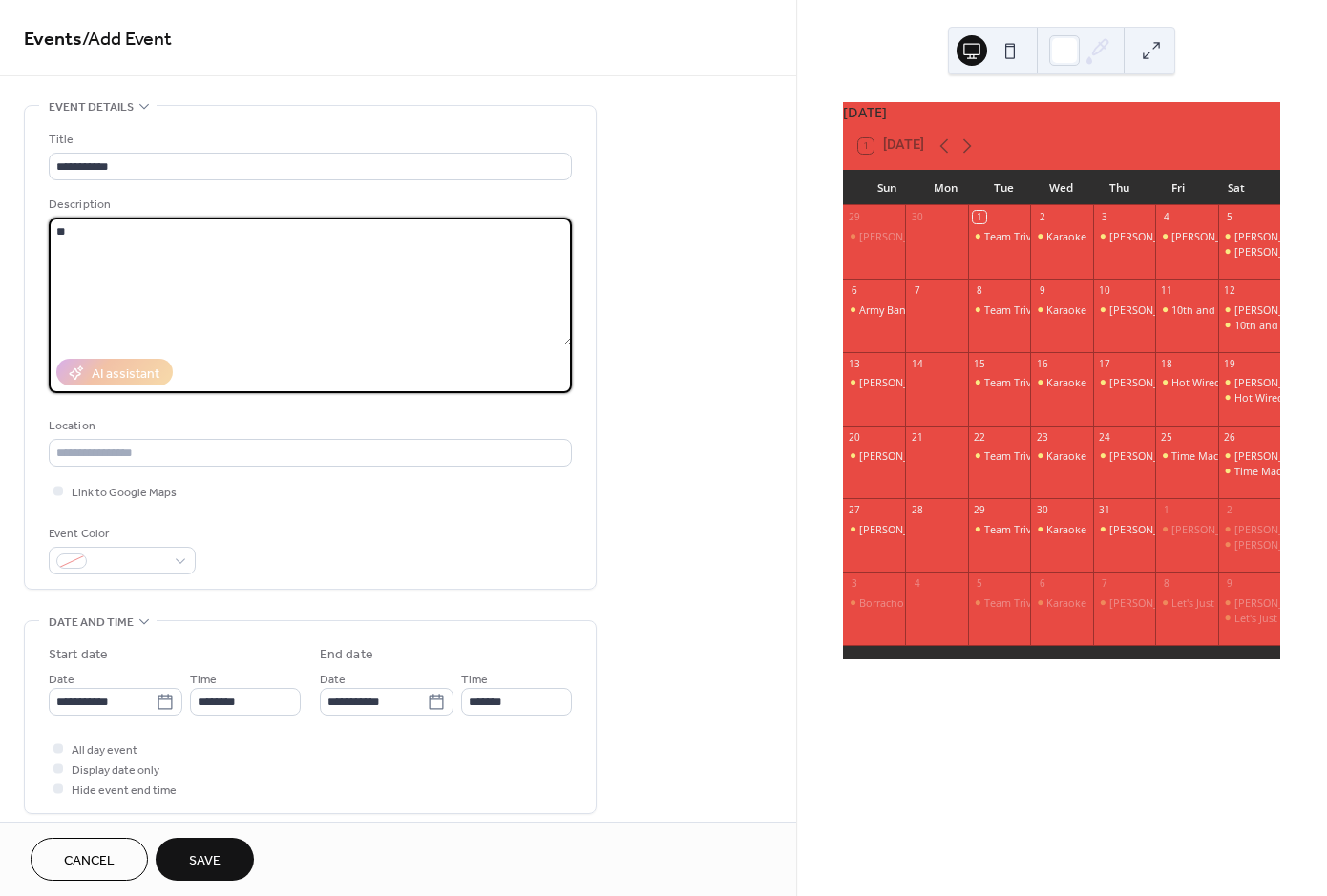 type on "*" 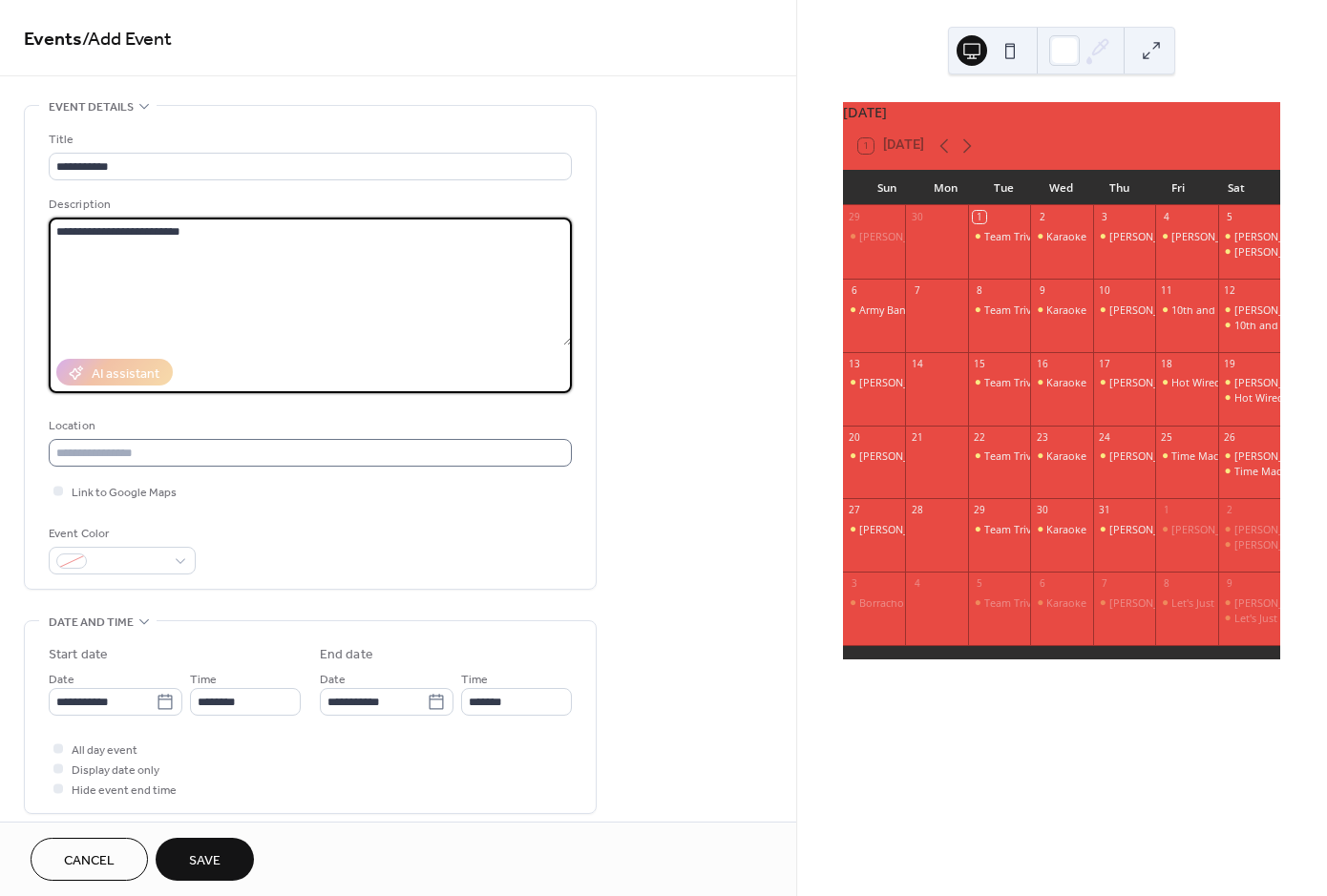 type on "**********" 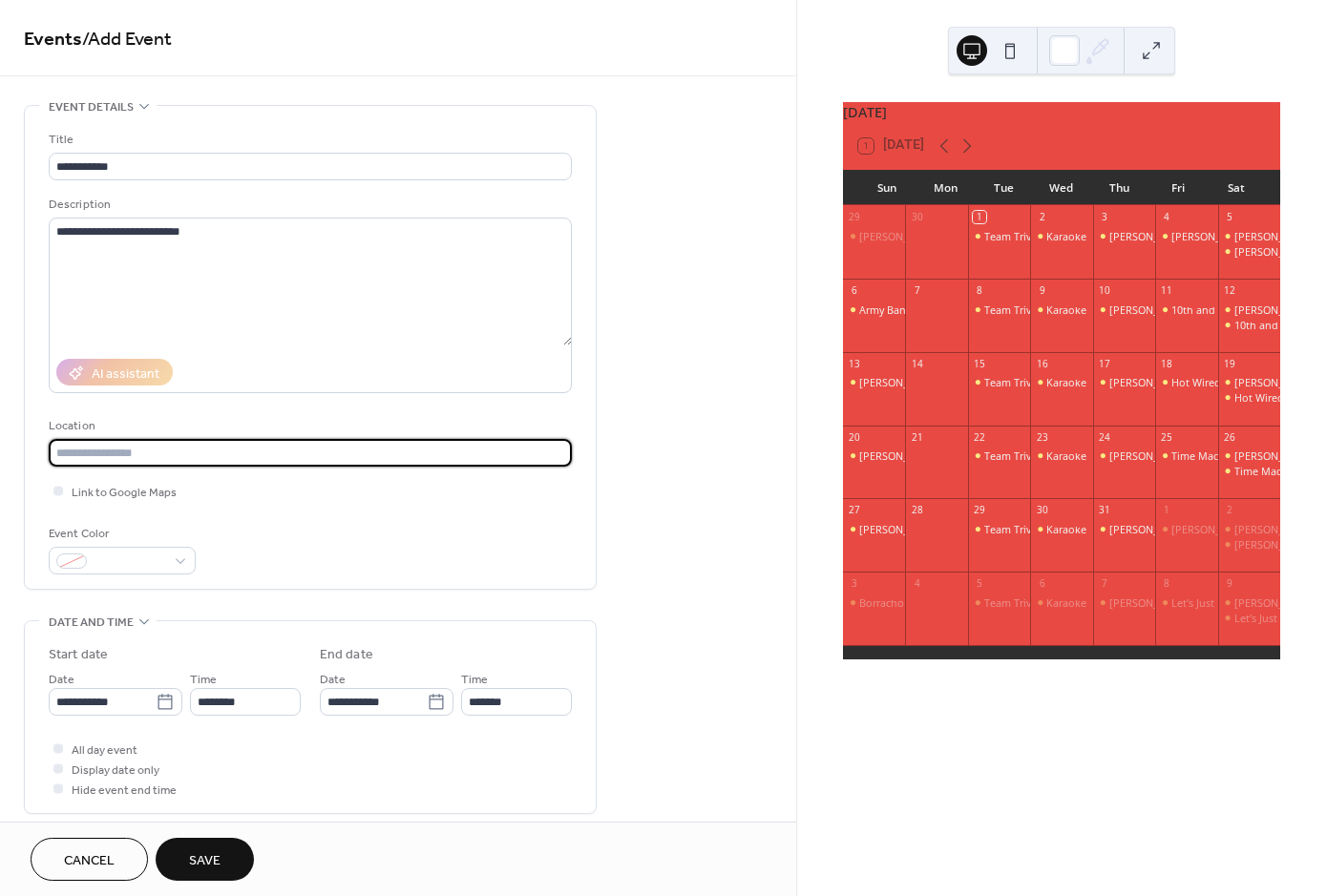 click at bounding box center (310, 452) 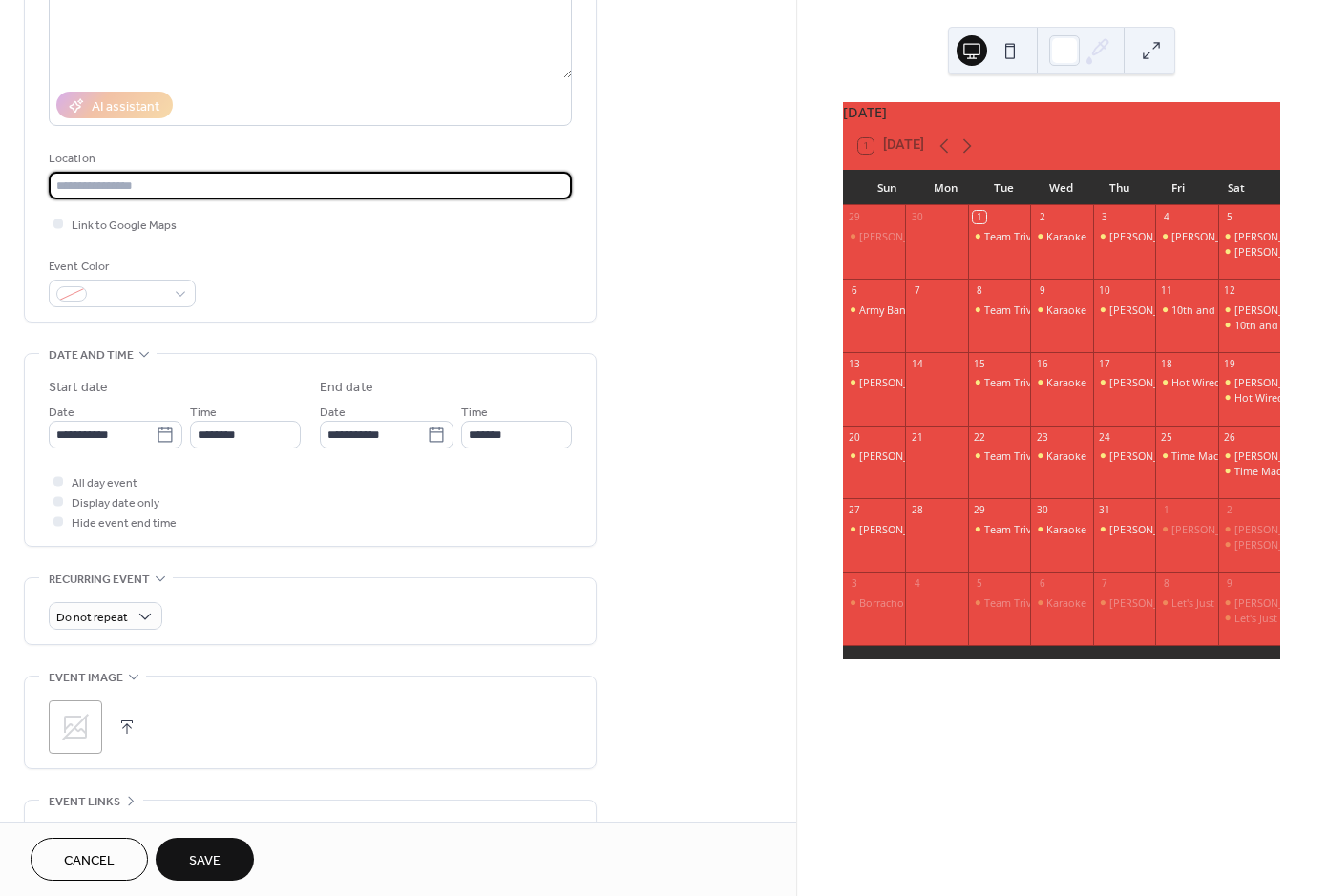 scroll, scrollTop: 269, scrollLeft: 0, axis: vertical 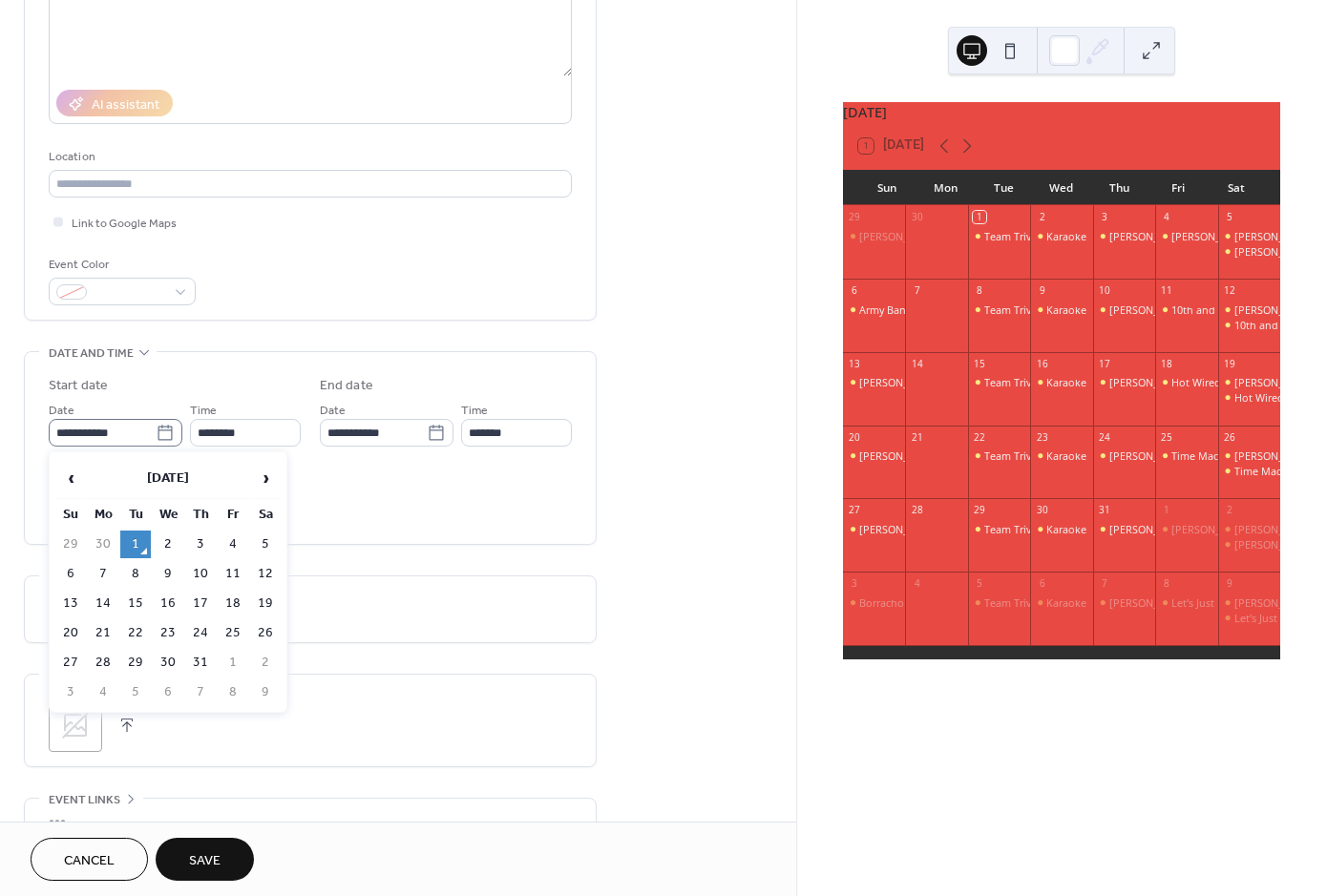 click 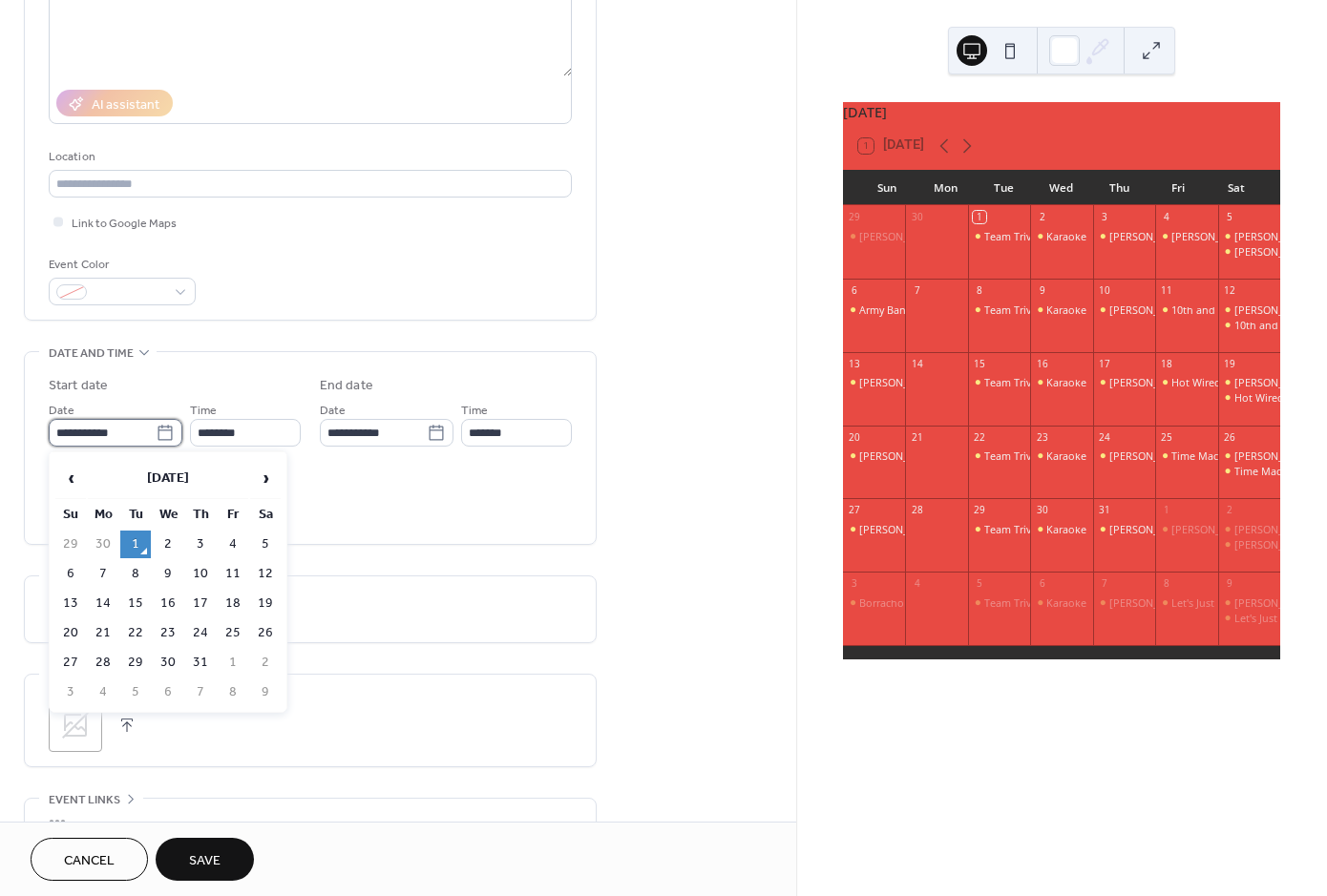 click on "**********" at bounding box center [102, 432] 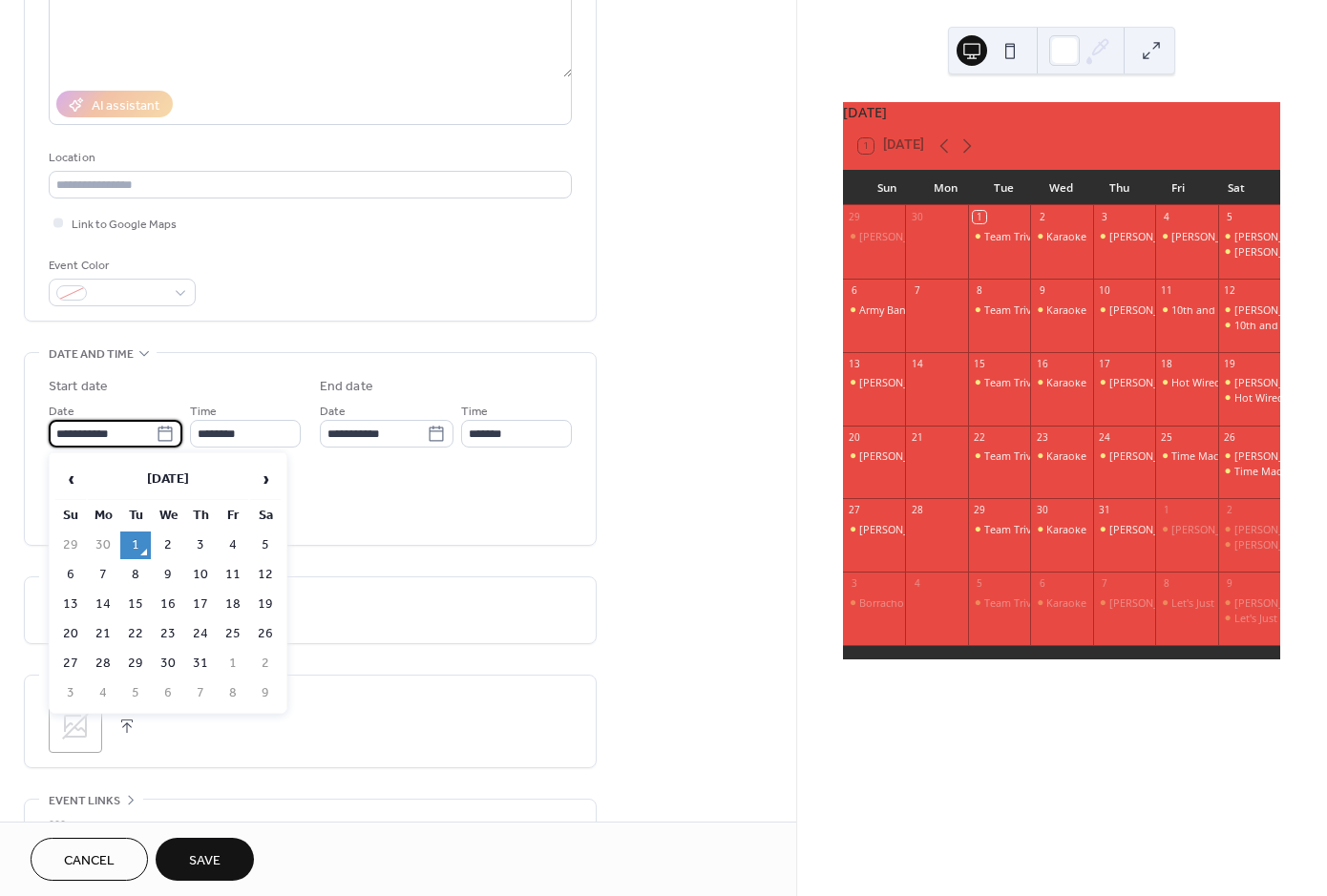 scroll, scrollTop: 271, scrollLeft: 0, axis: vertical 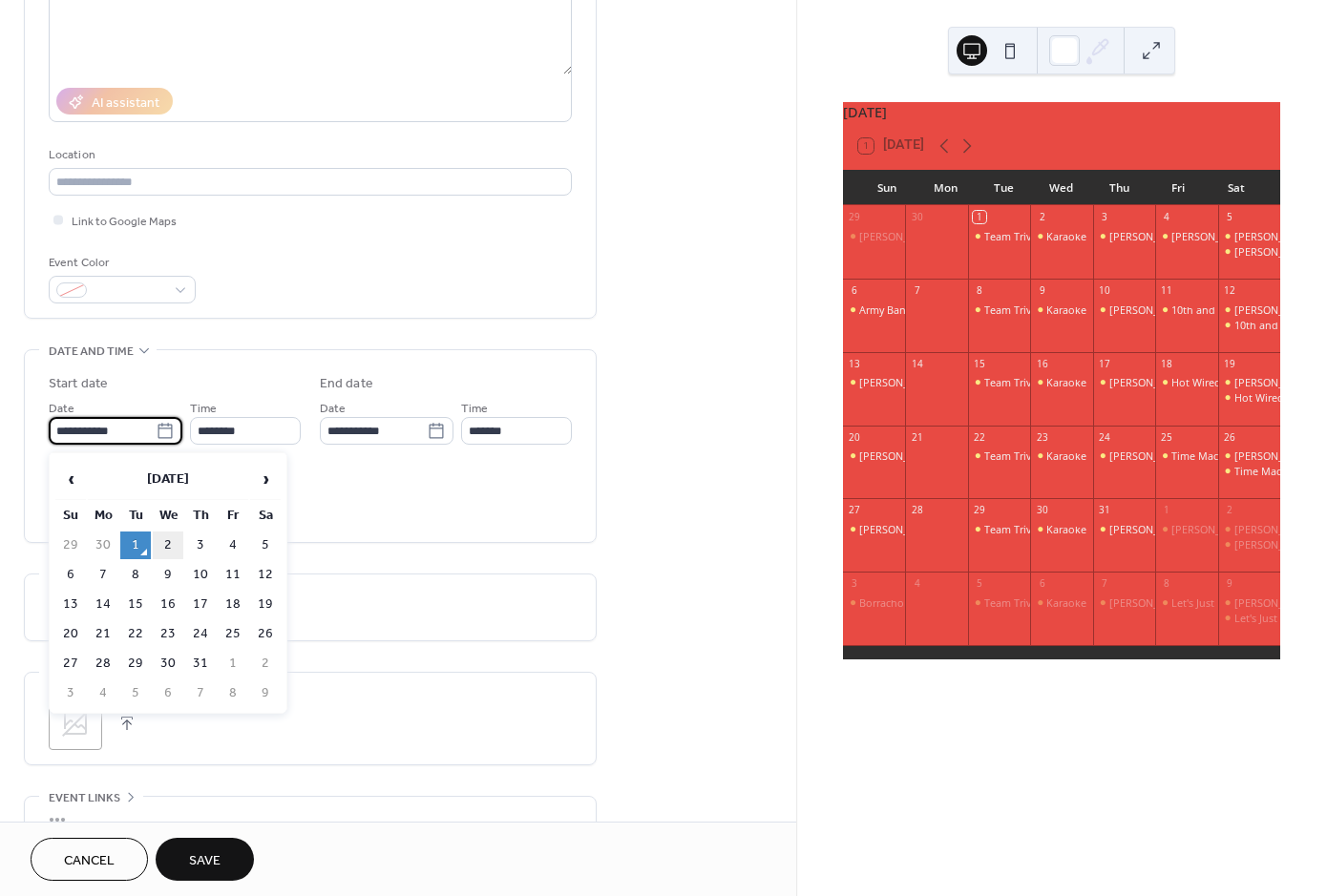 click on "2" at bounding box center [168, 545] 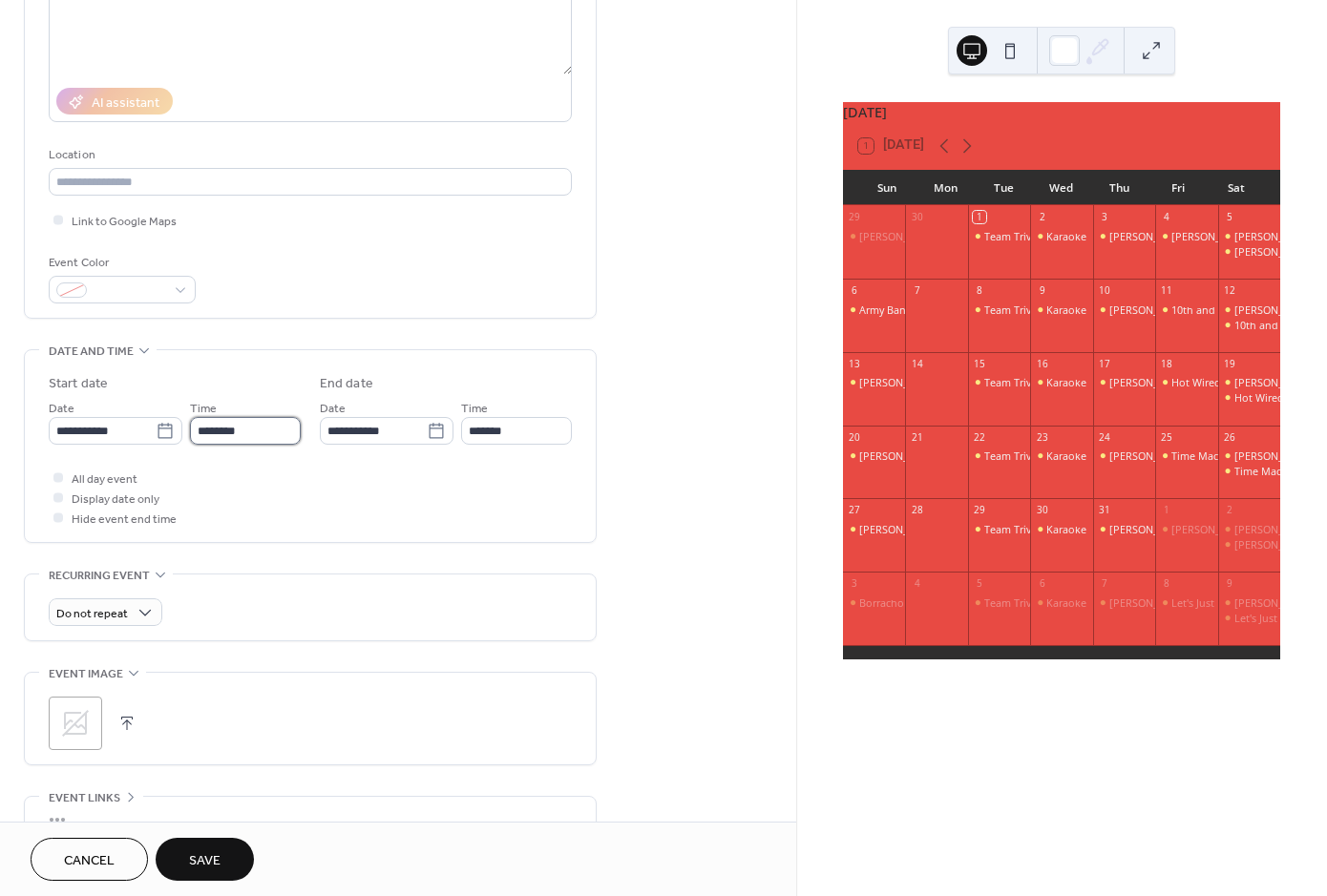 click on "********" at bounding box center [245, 430] 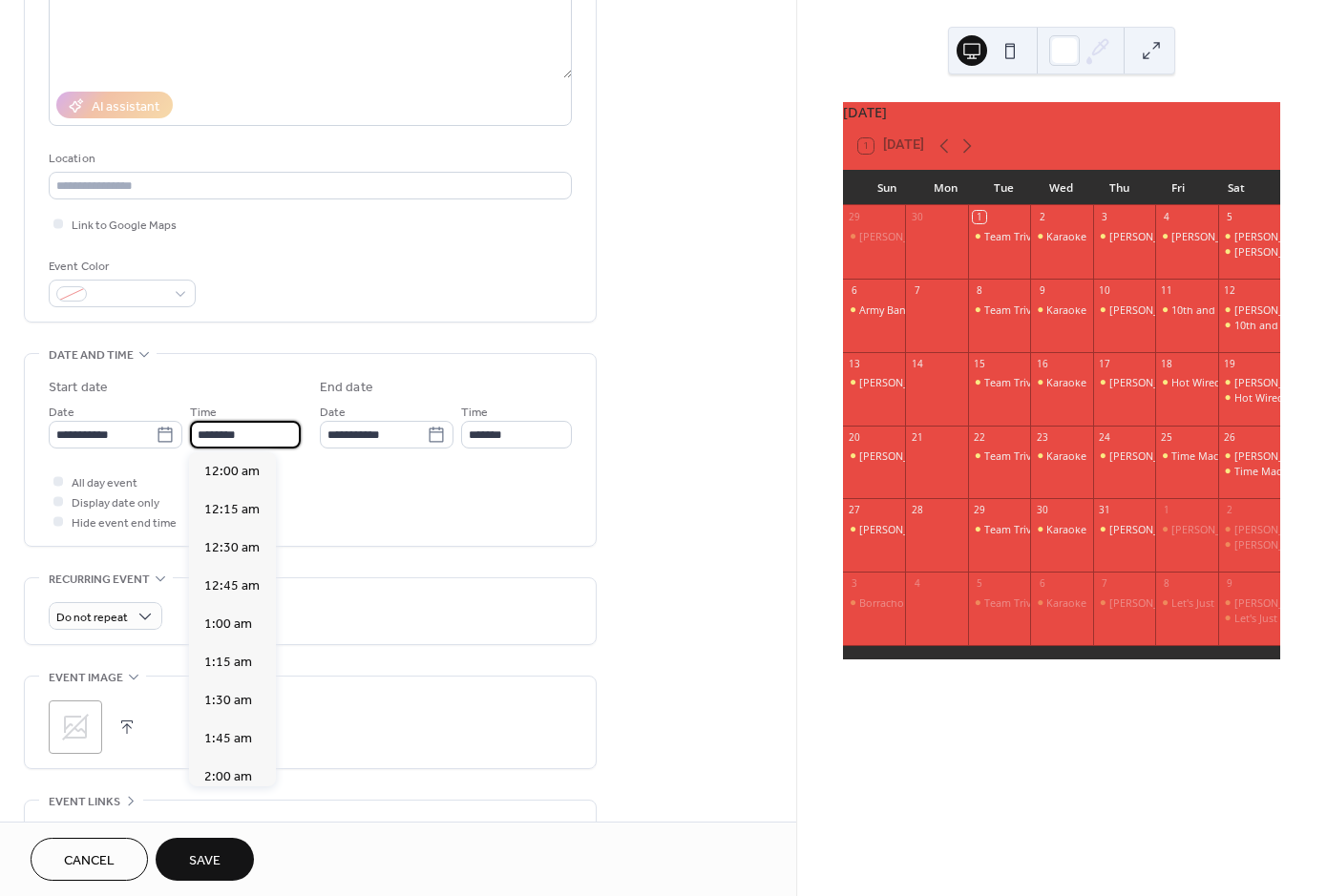 scroll, scrollTop: 272, scrollLeft: 0, axis: vertical 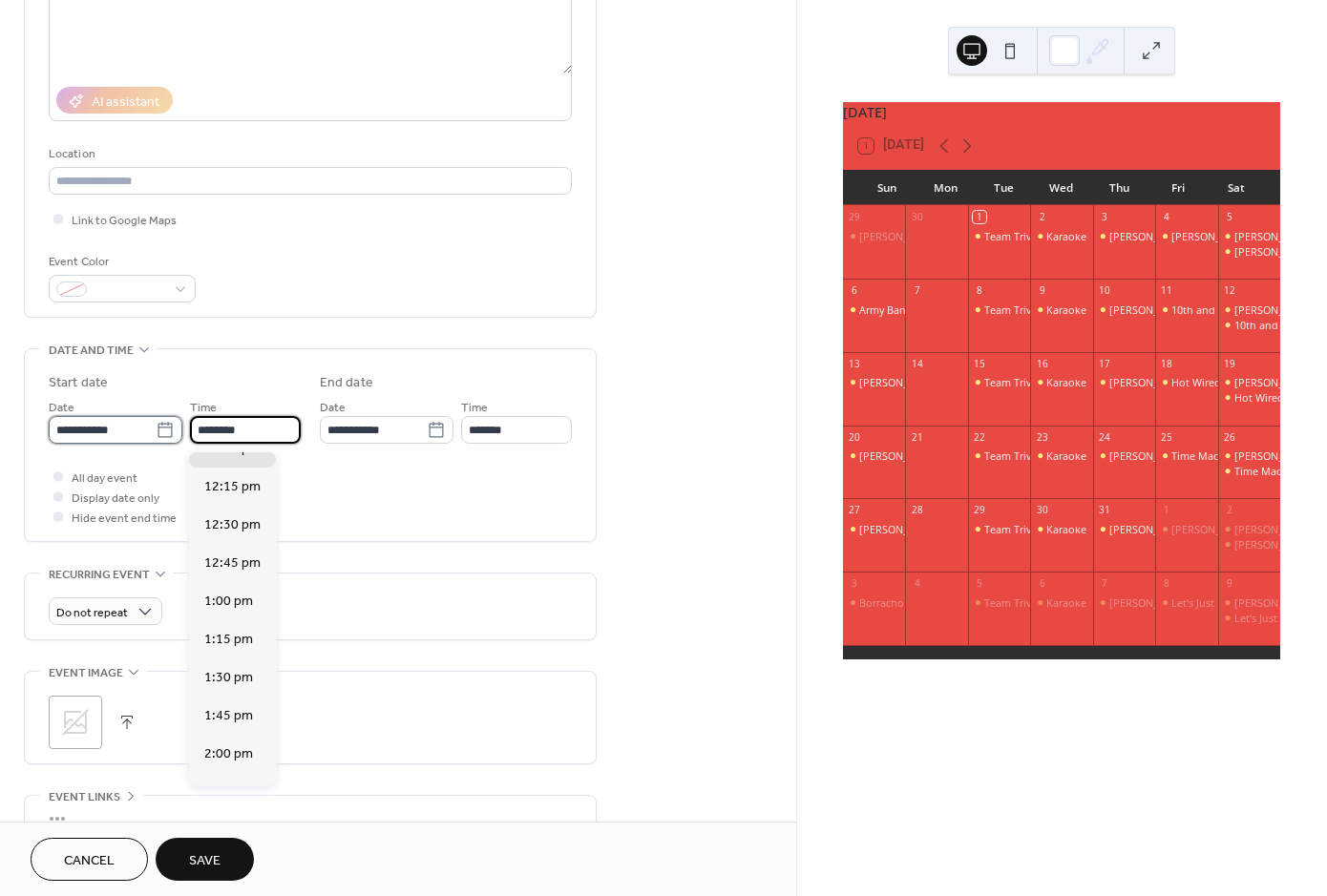 click on "**********" at bounding box center (102, 429) 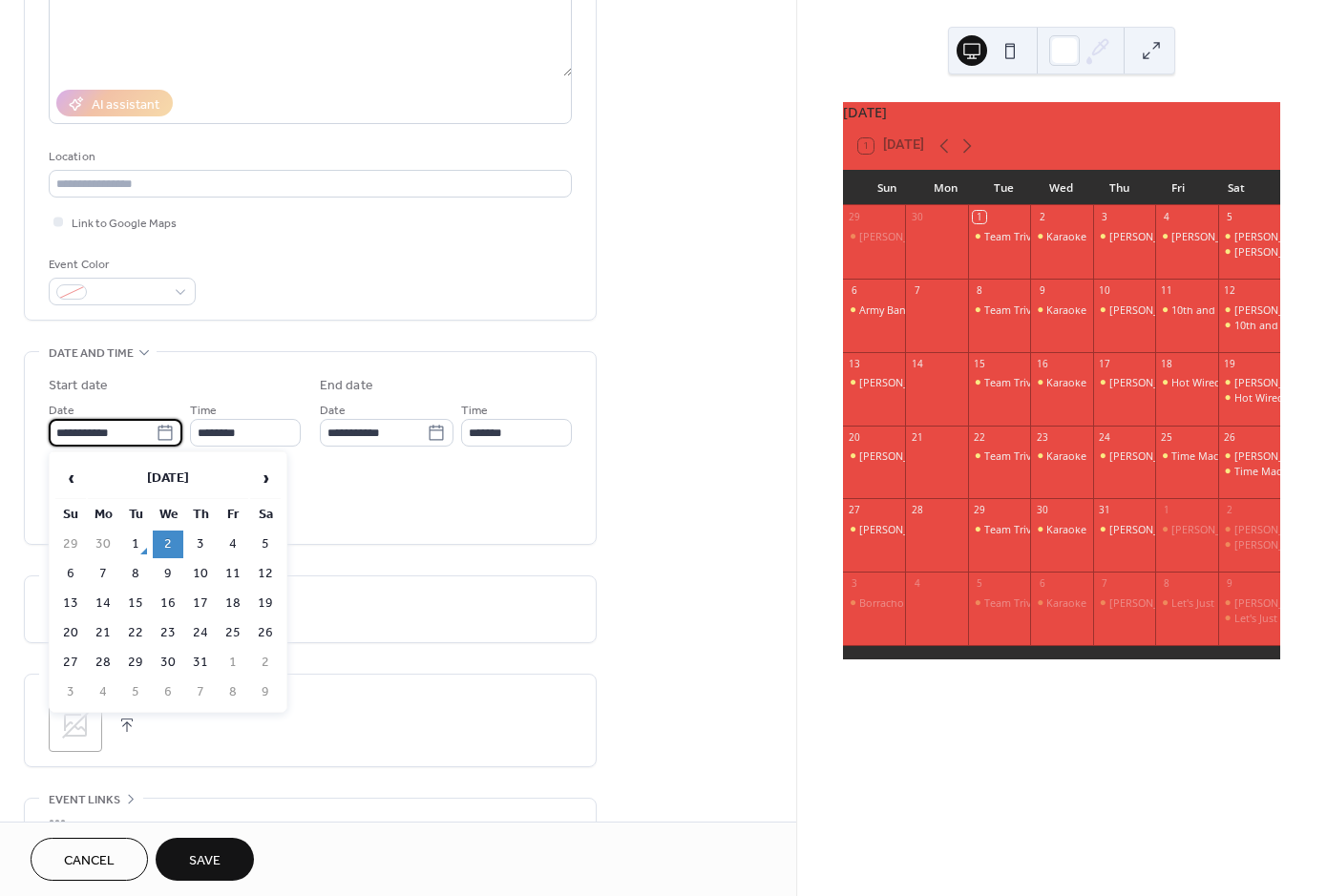 scroll, scrollTop: 272, scrollLeft: 0, axis: vertical 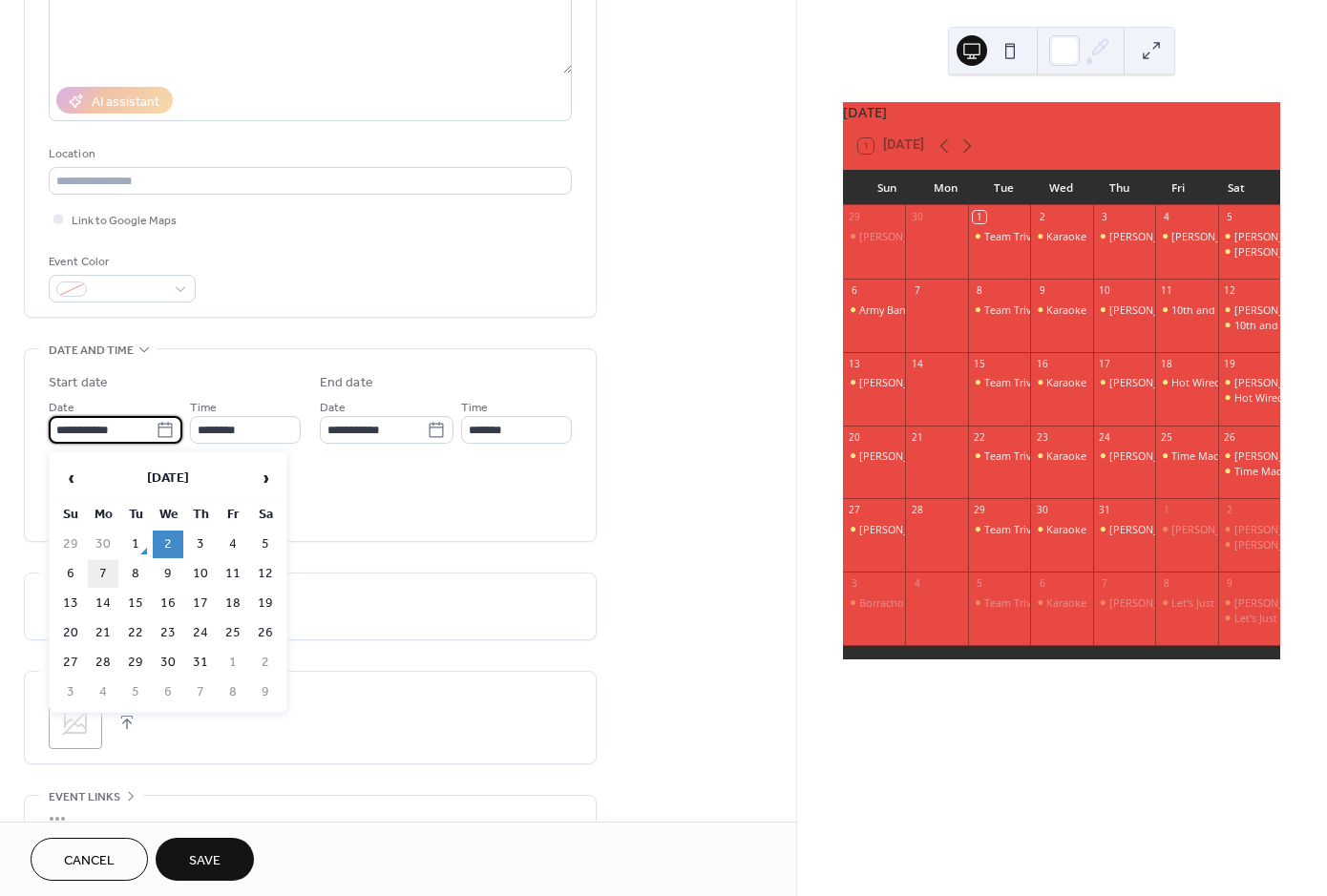 click on "7" at bounding box center [103, 573] 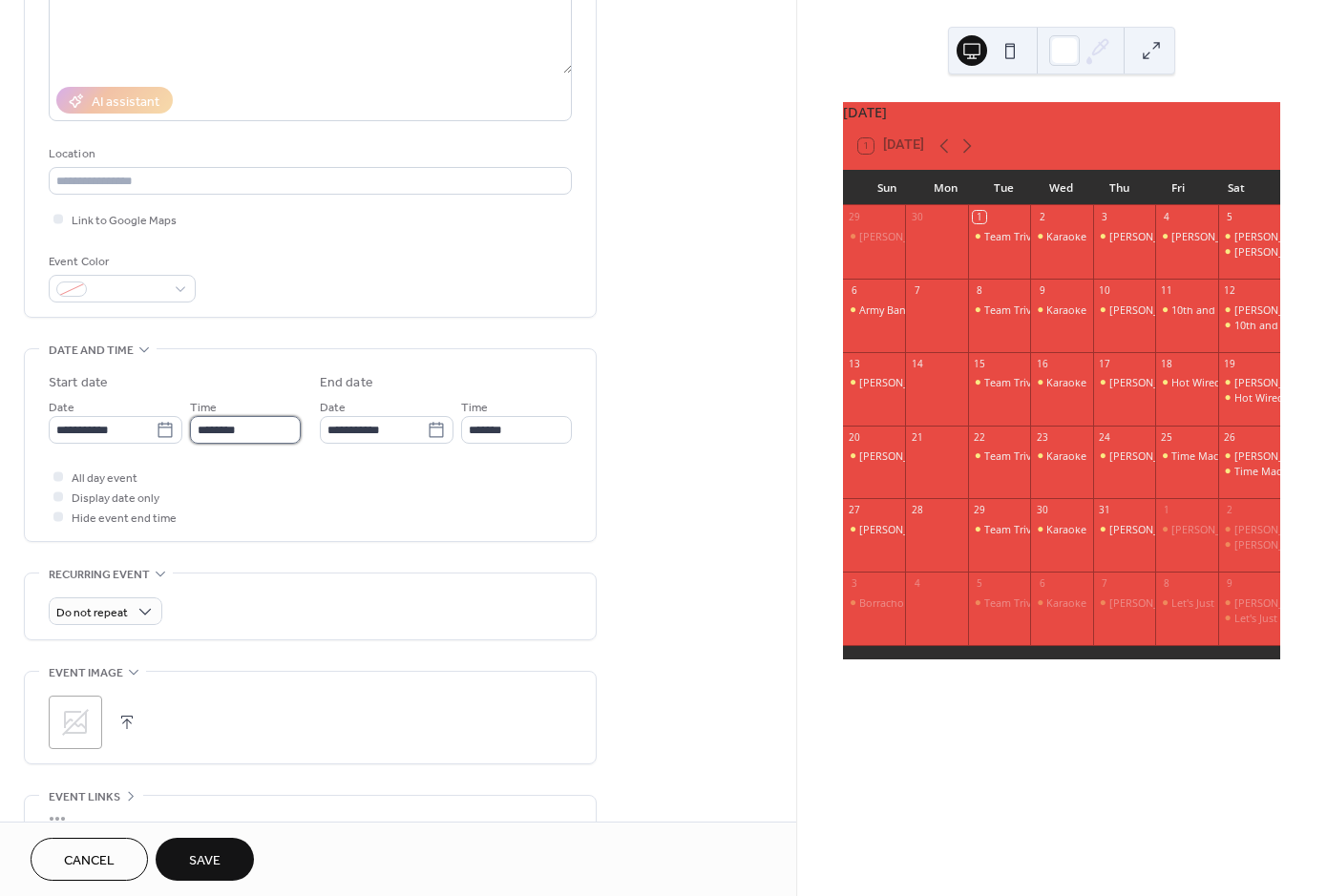 click on "********" at bounding box center (245, 429) 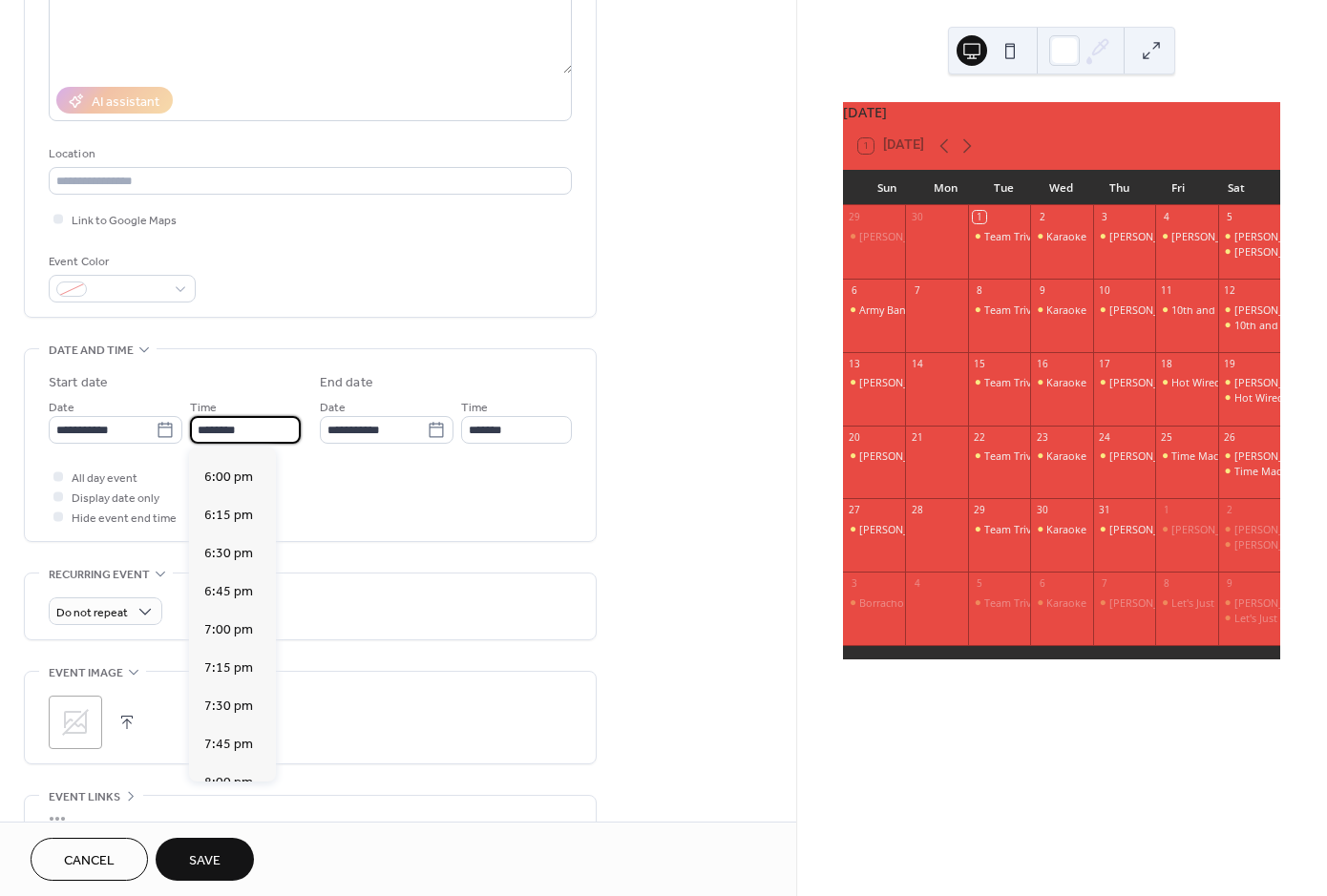 scroll, scrollTop: 2746, scrollLeft: 0, axis: vertical 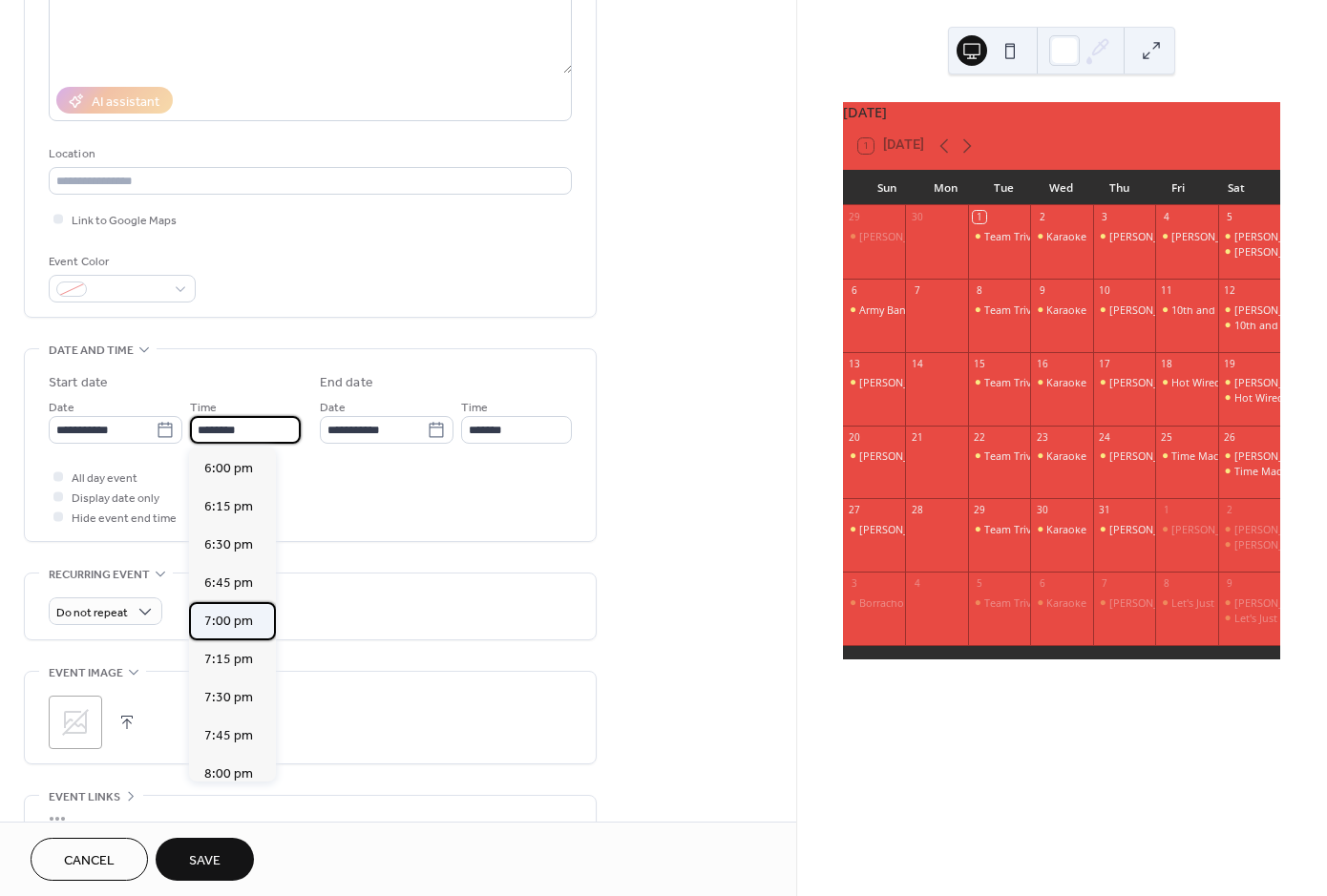 click on "7:00 pm" at bounding box center (228, 621) 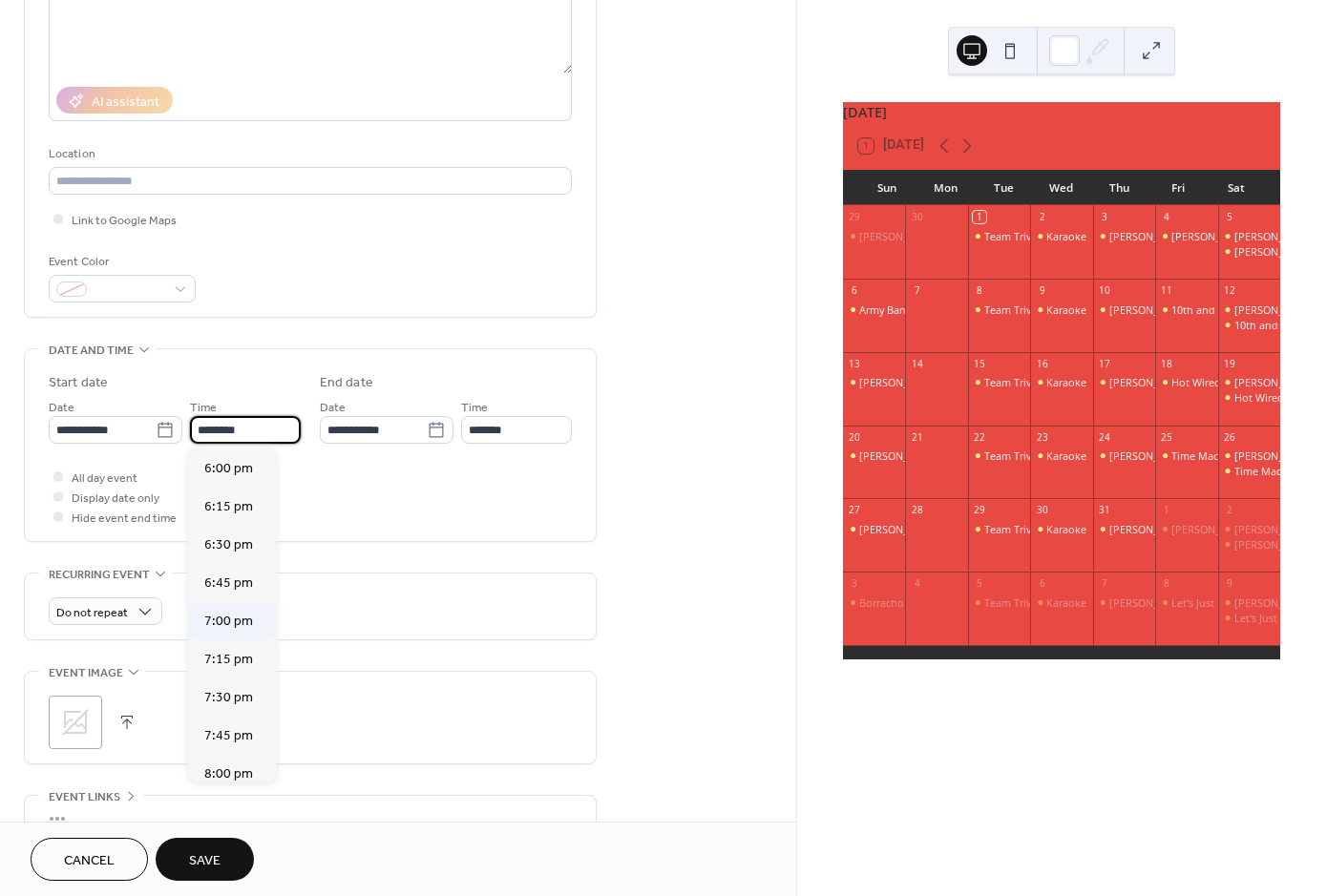 type on "*******" 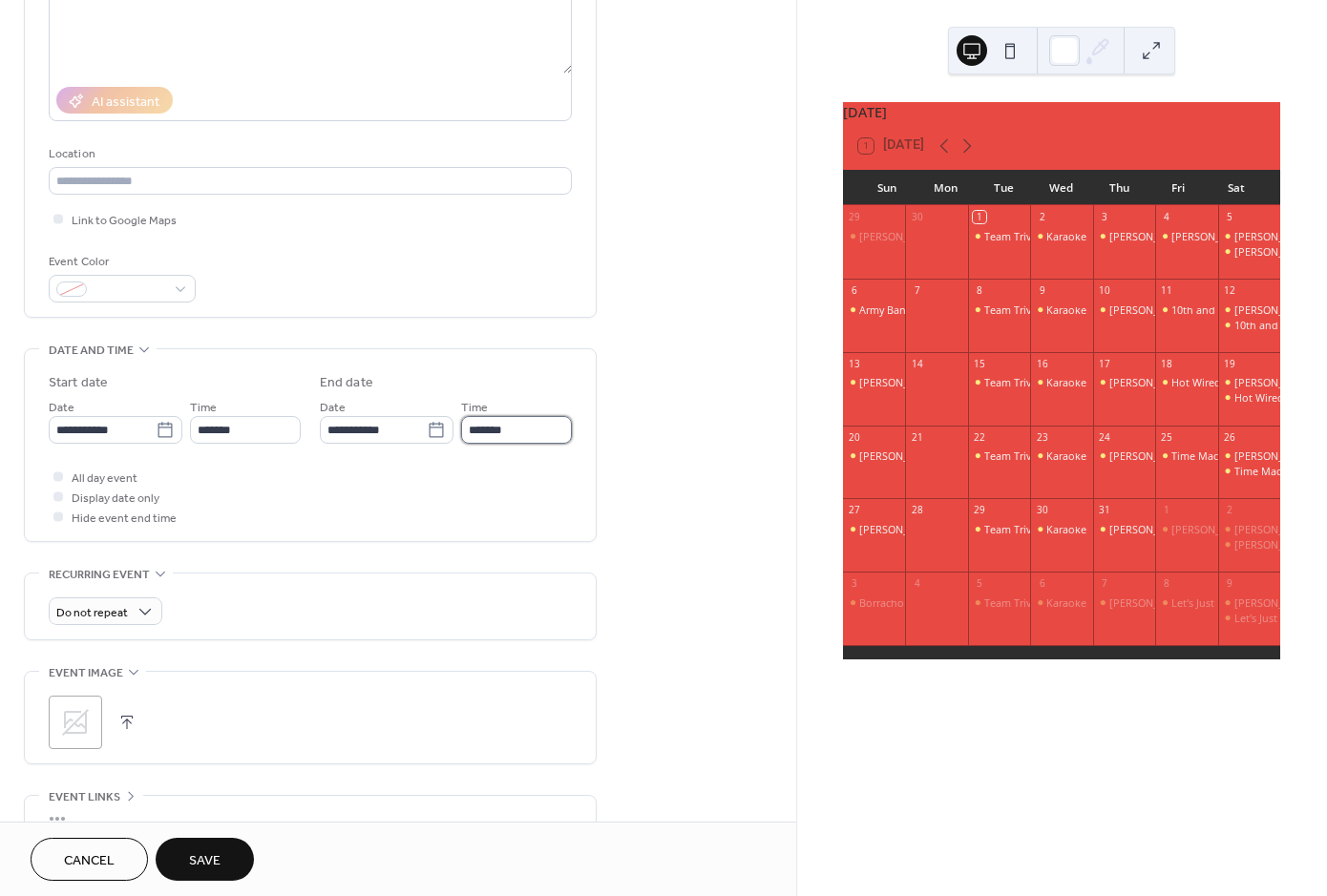 click on "*******" at bounding box center [516, 429] 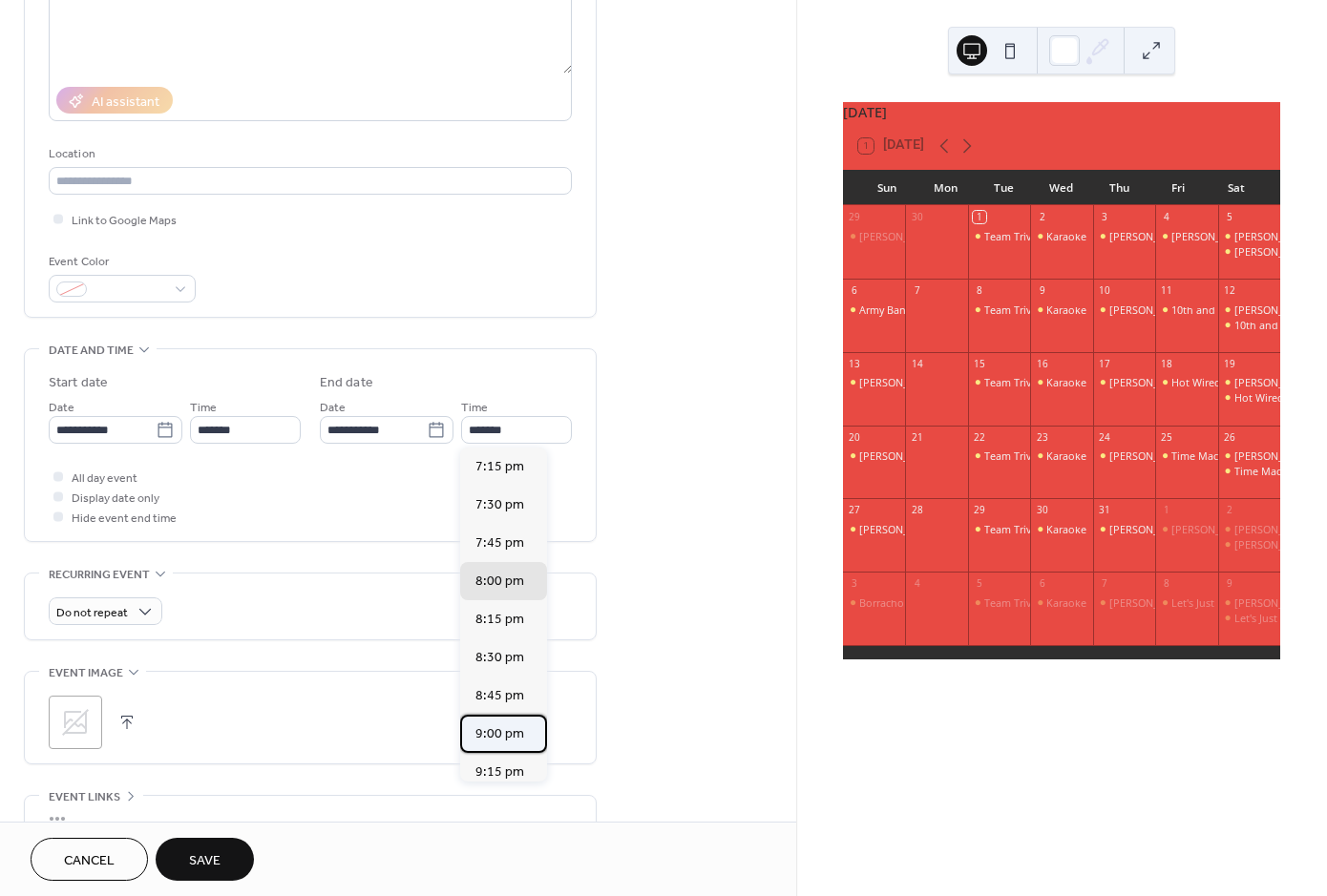 click on "9:00 pm" at bounding box center (499, 734) 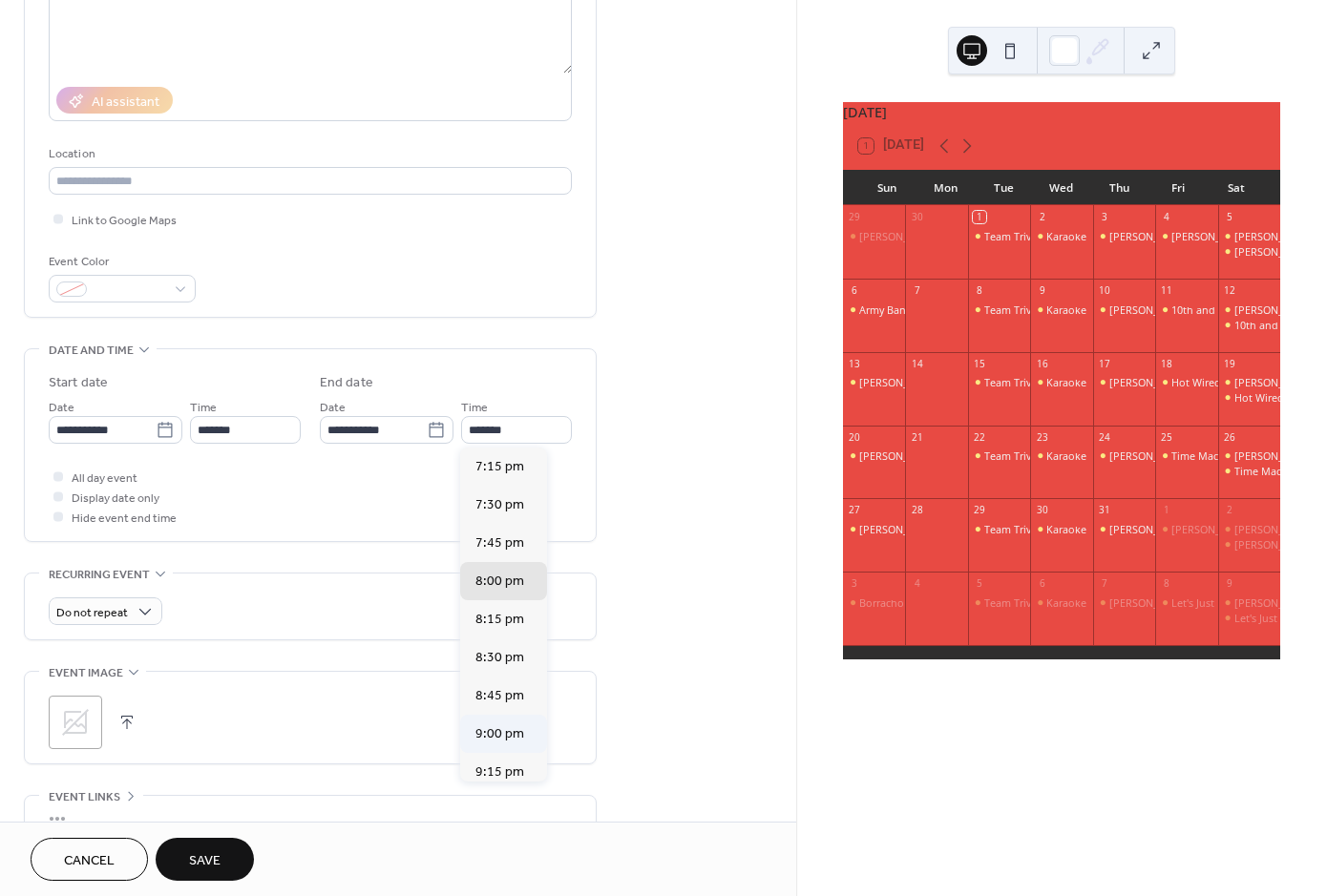 type on "*******" 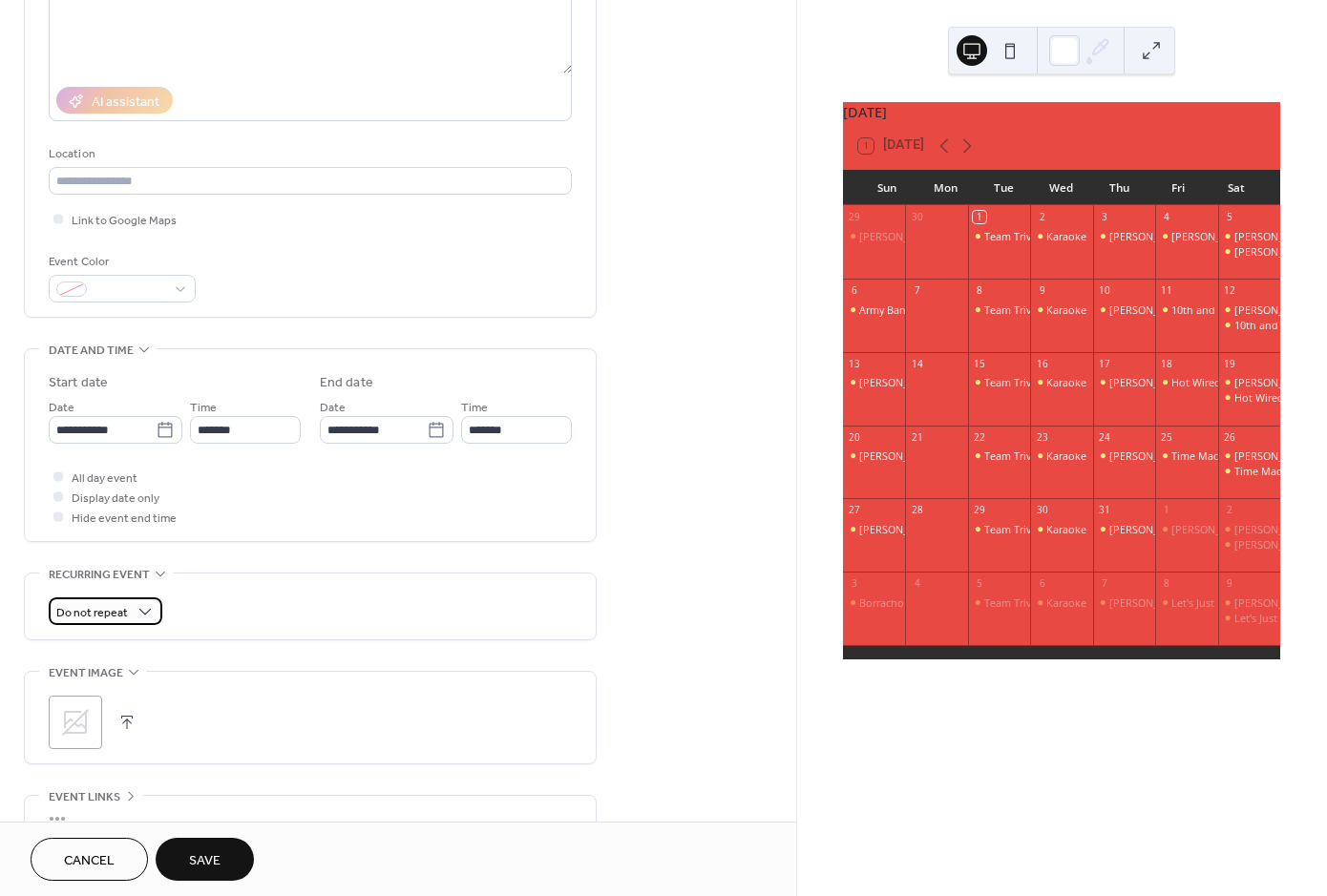 click on "Do not repeat" at bounding box center (92, 613) 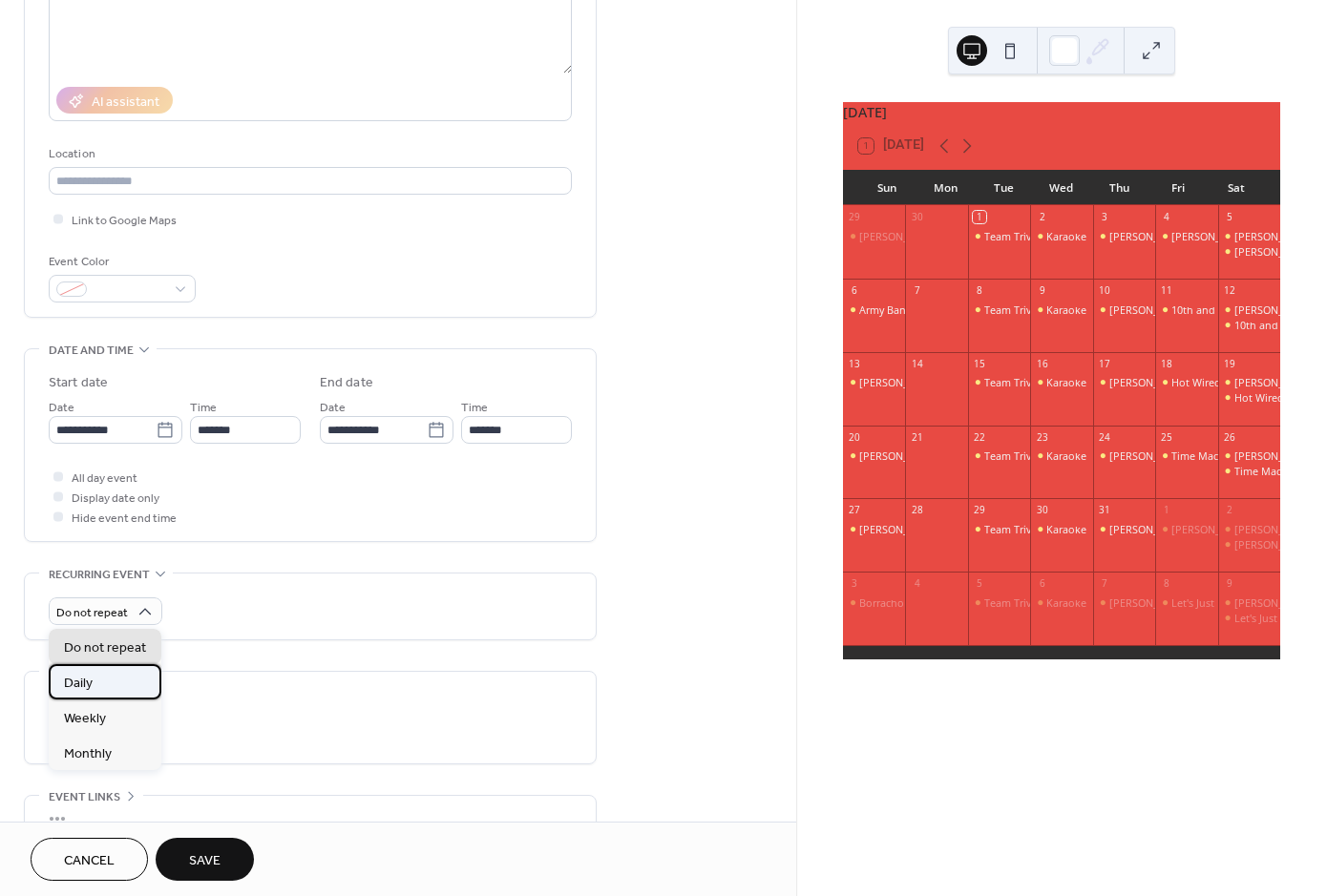 click on "Daily" at bounding box center [105, 681] 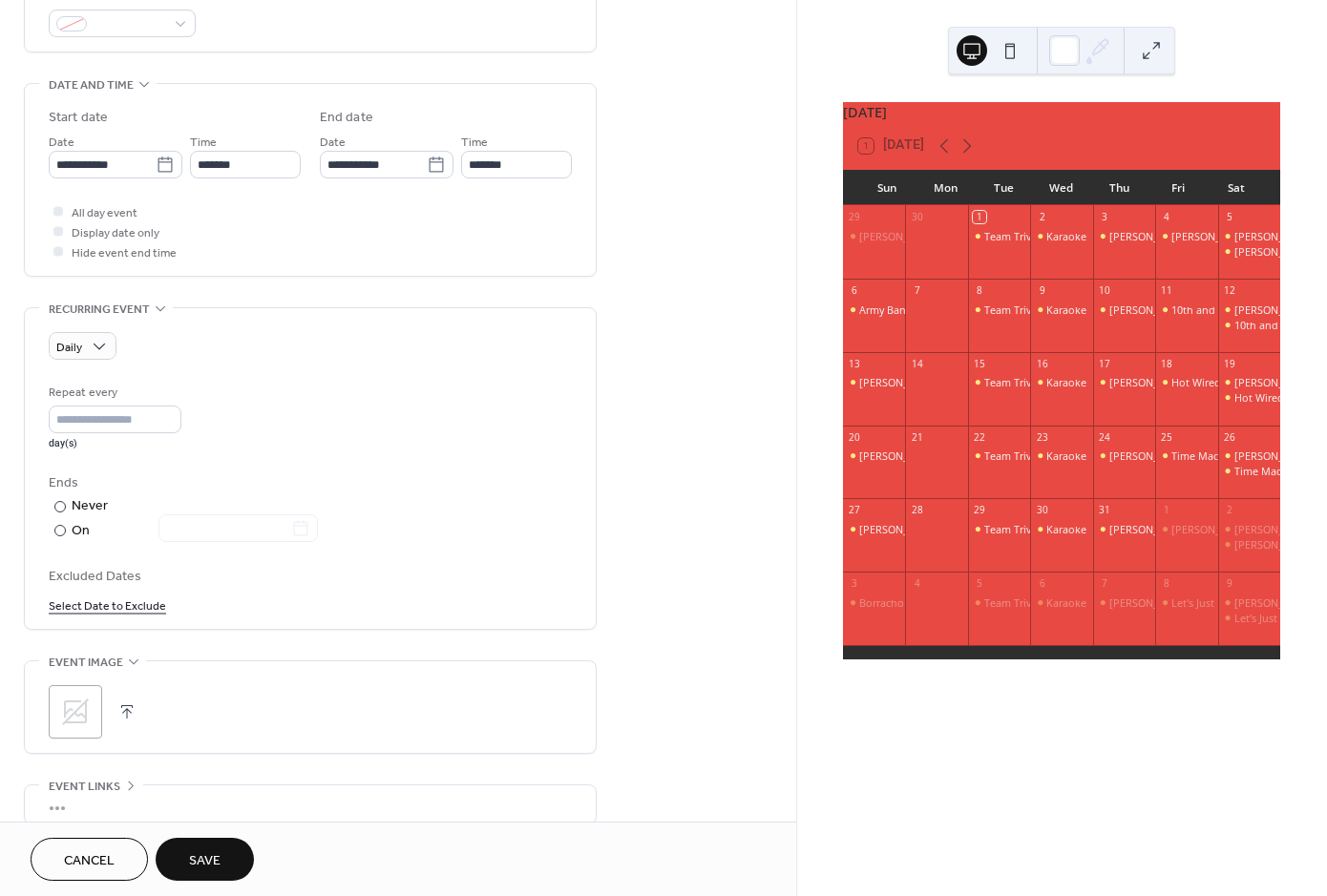 scroll, scrollTop: 539, scrollLeft: 0, axis: vertical 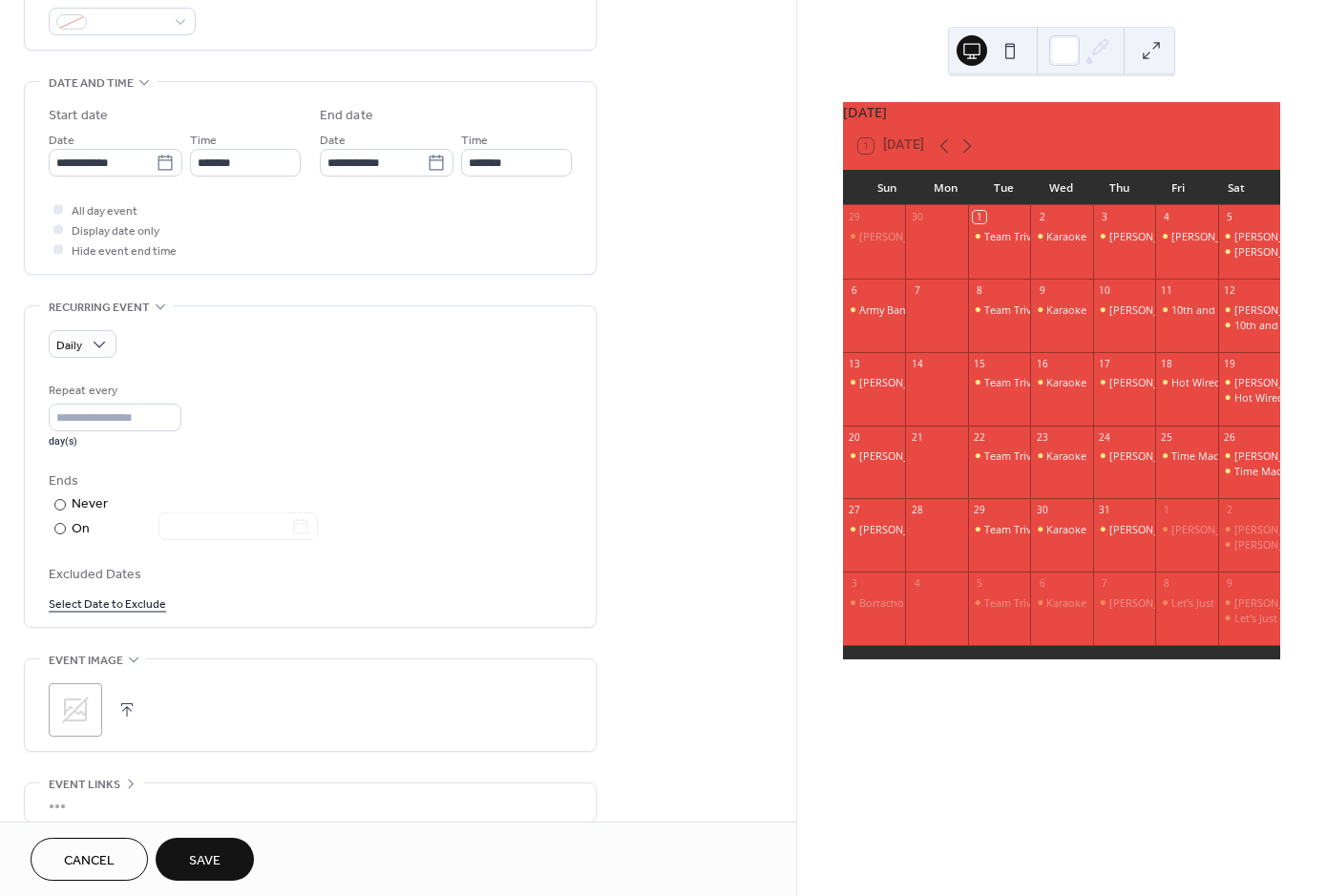 click on "Select Date to Exclude" at bounding box center (107, 602) 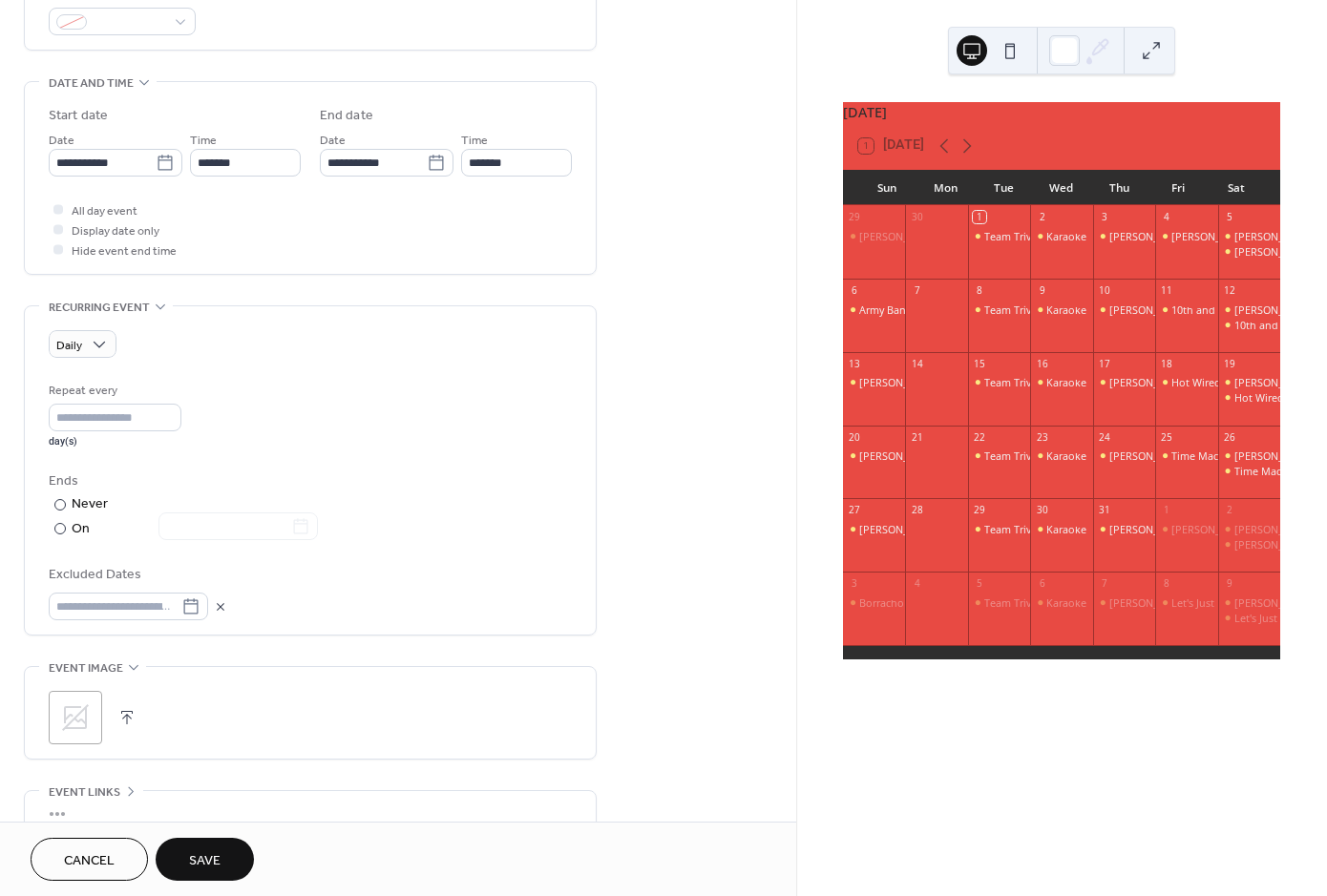 click 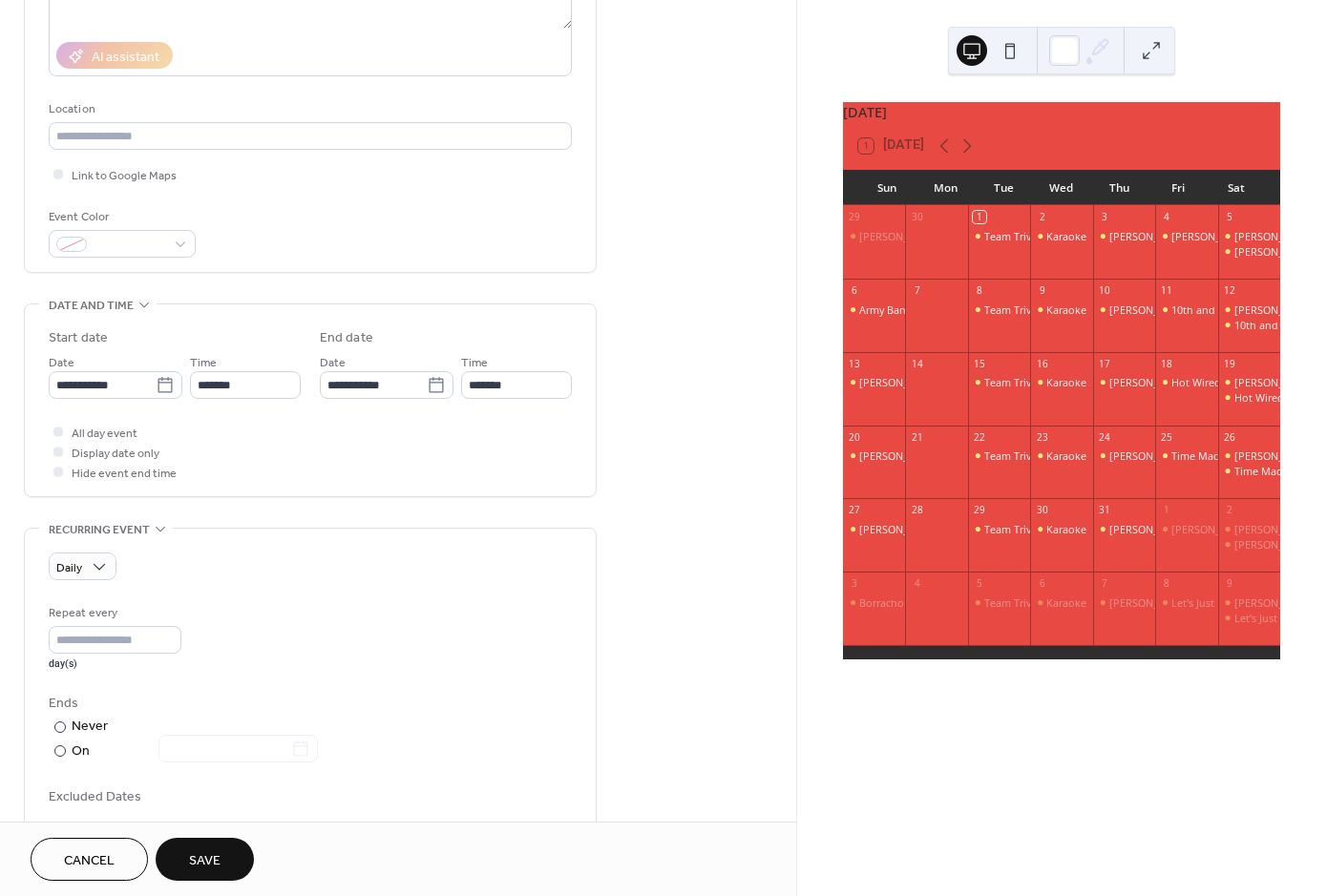 scroll, scrollTop: 310, scrollLeft: 0, axis: vertical 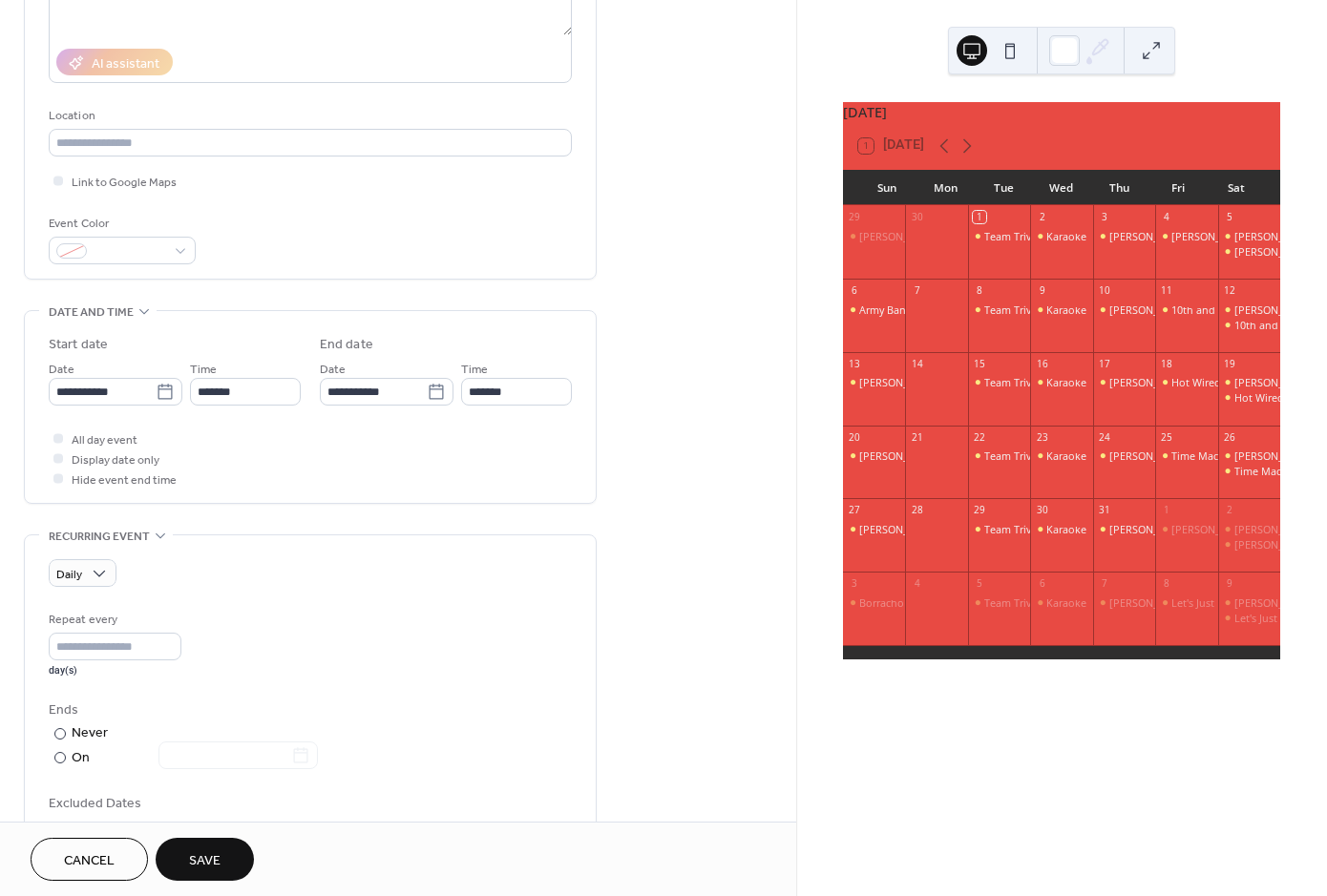 click on "Save" at bounding box center (204, 859) 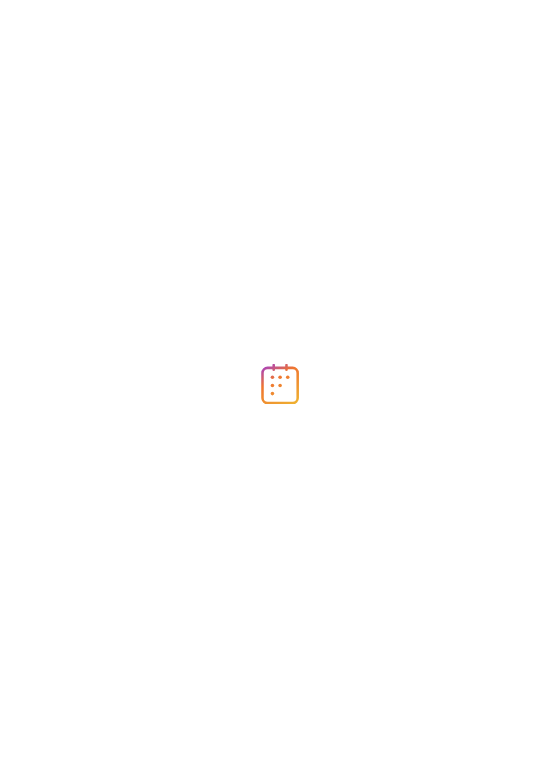 scroll, scrollTop: 0, scrollLeft: 0, axis: both 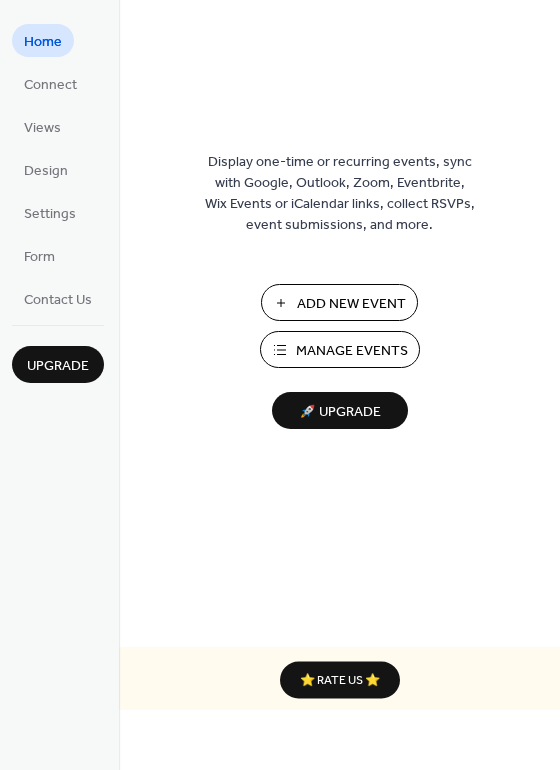 click on "Manage Events" at bounding box center (340, 349) 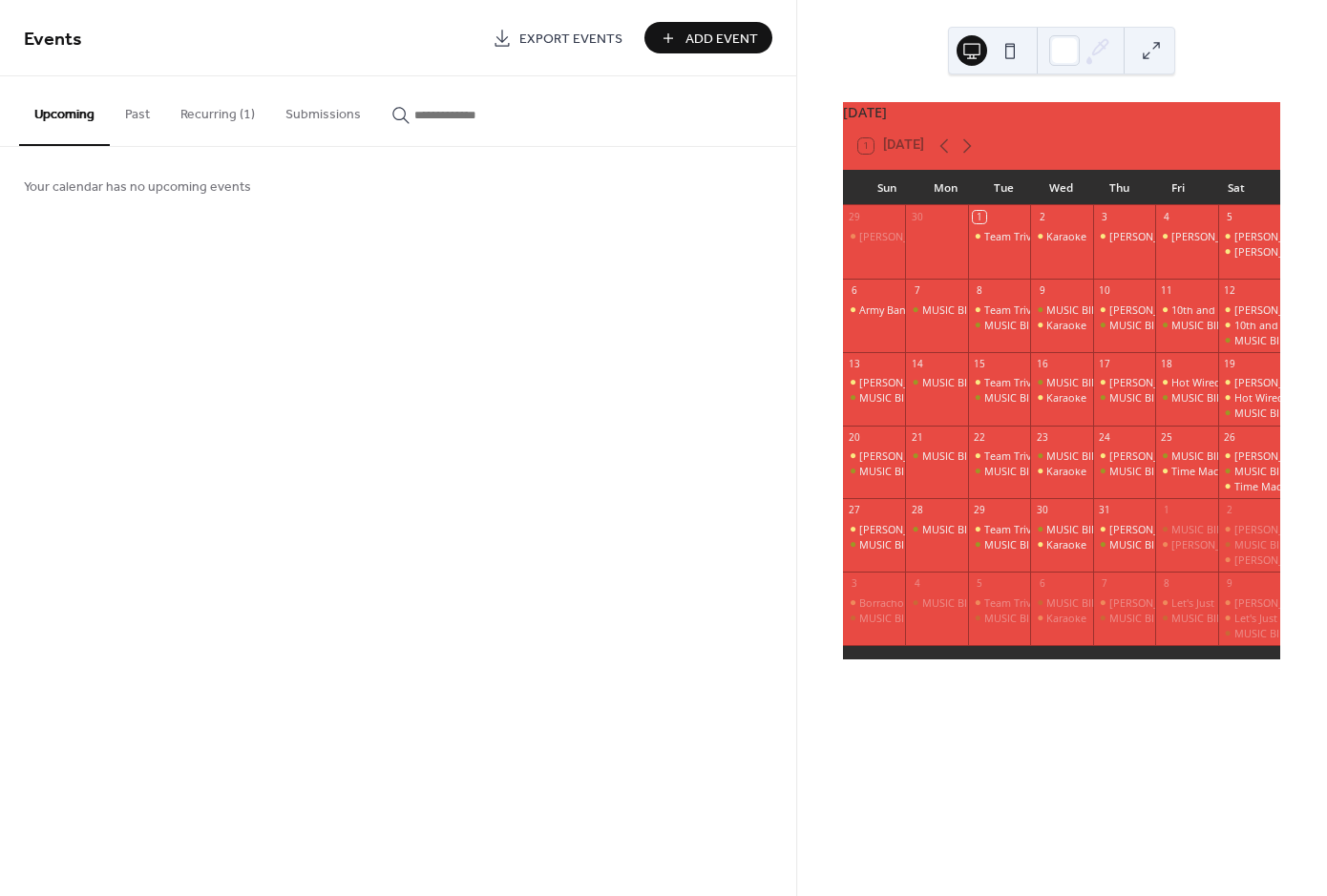 scroll, scrollTop: 0, scrollLeft: 0, axis: both 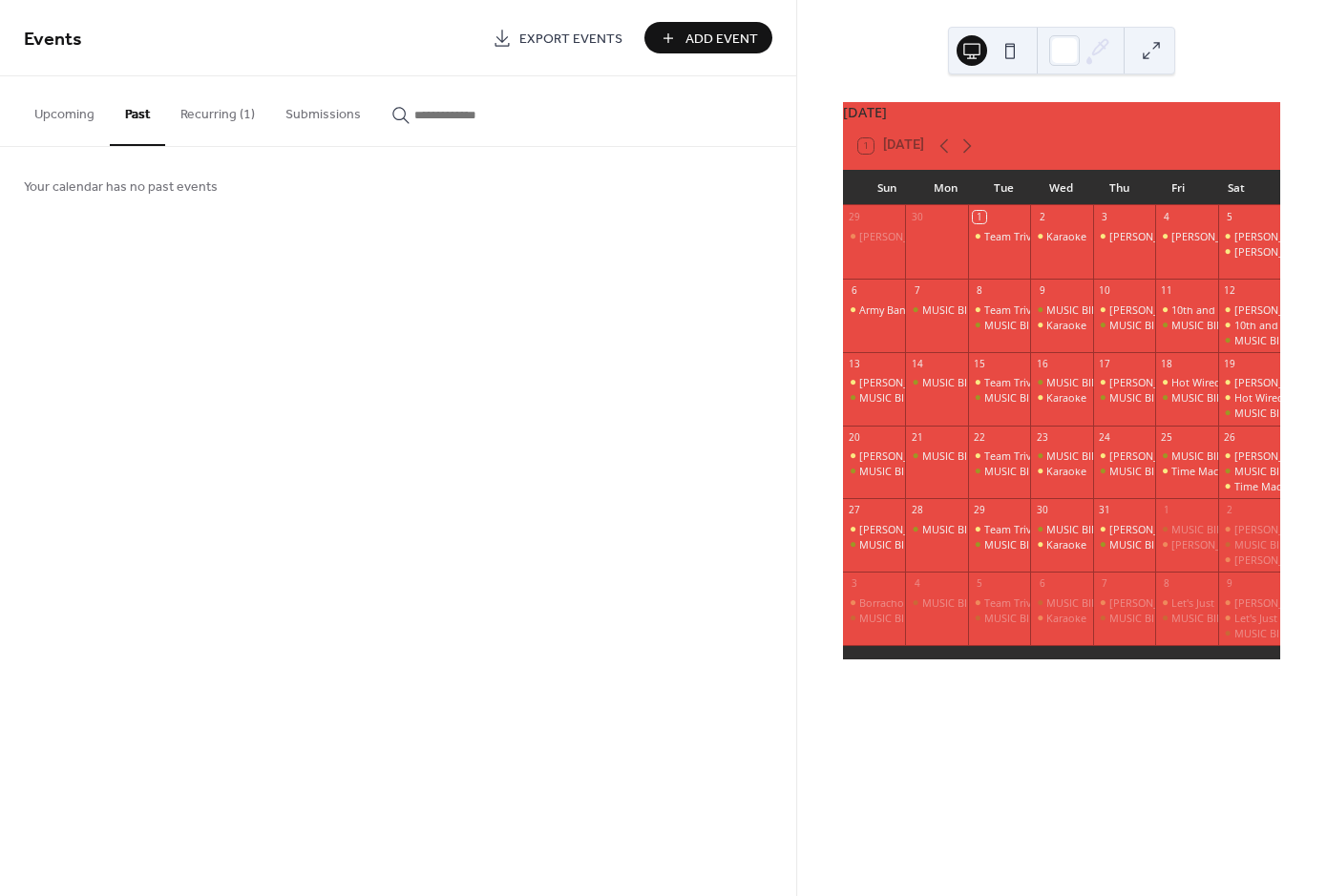 click on "Recurring  (1)" at bounding box center (218, 110) 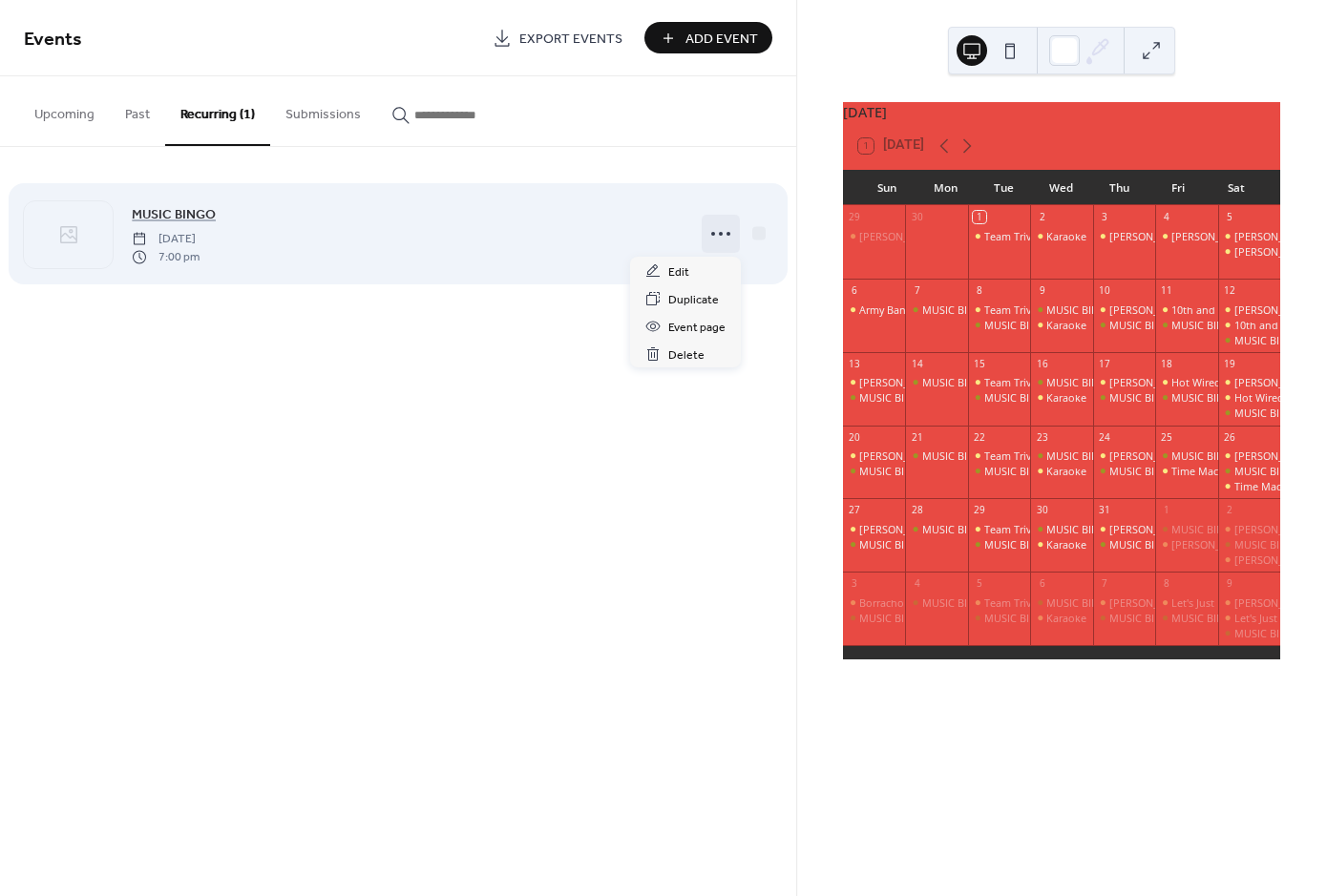 click 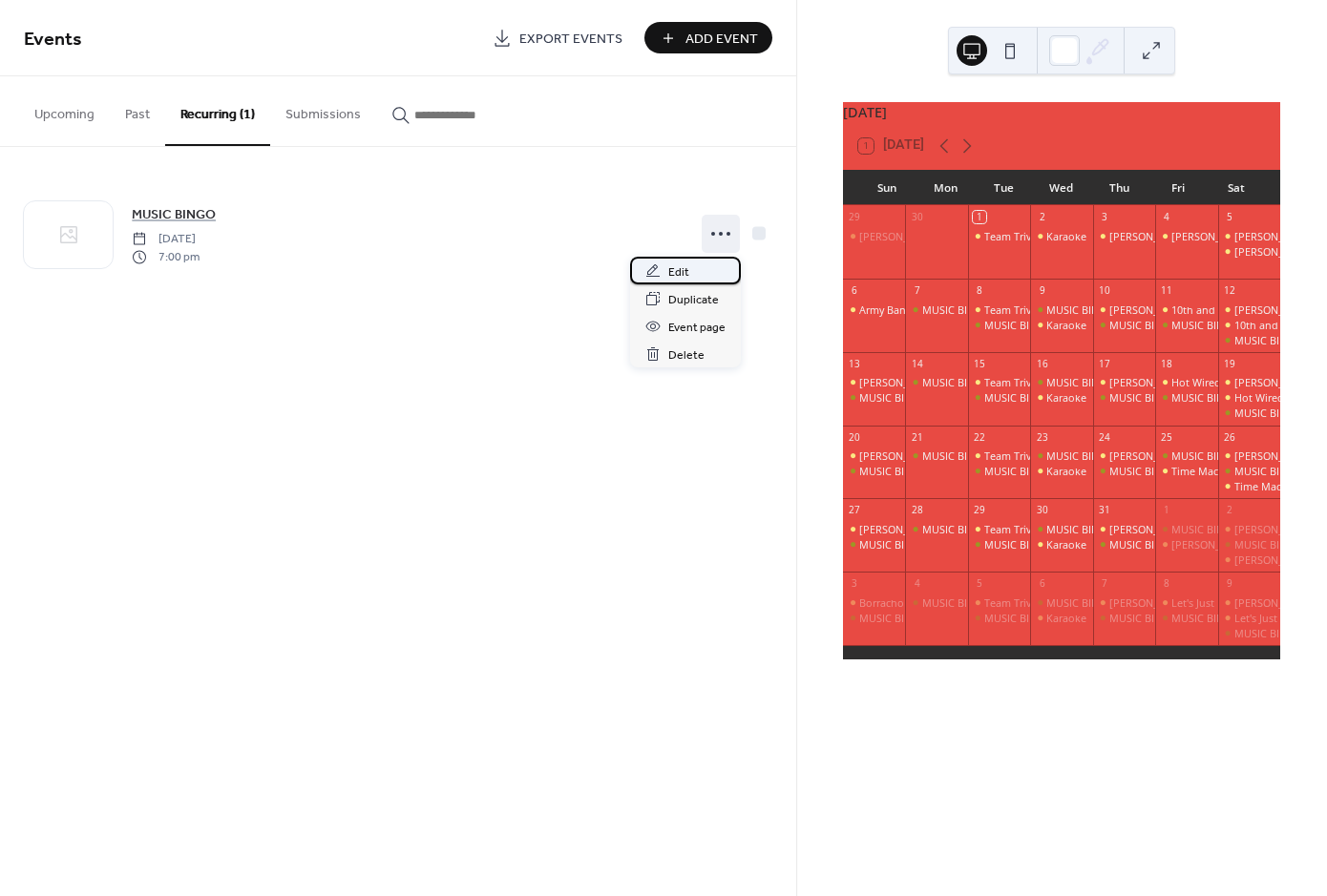 click on "Edit" at bounding box center (679, 272) 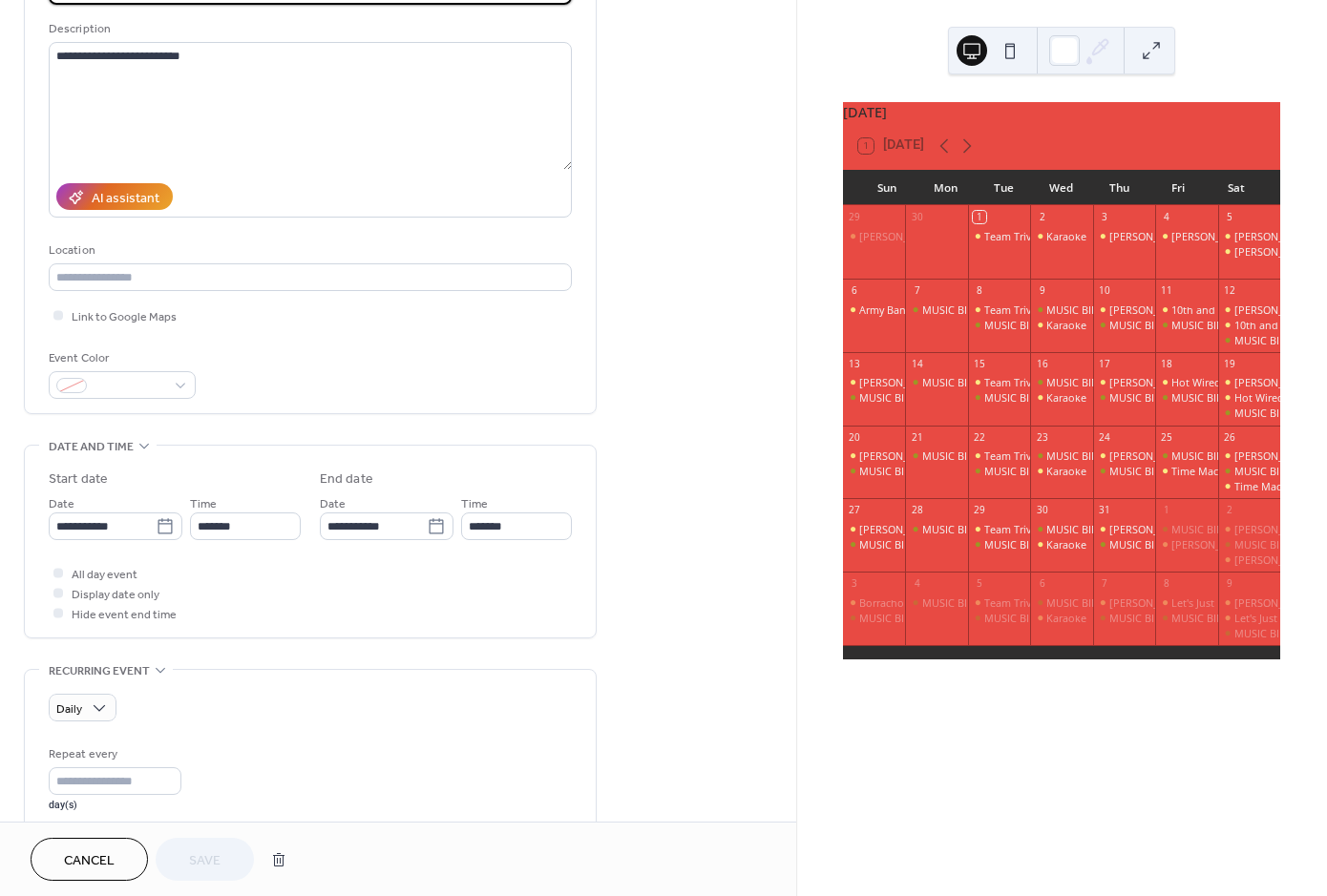 scroll, scrollTop: 193, scrollLeft: 0, axis: vertical 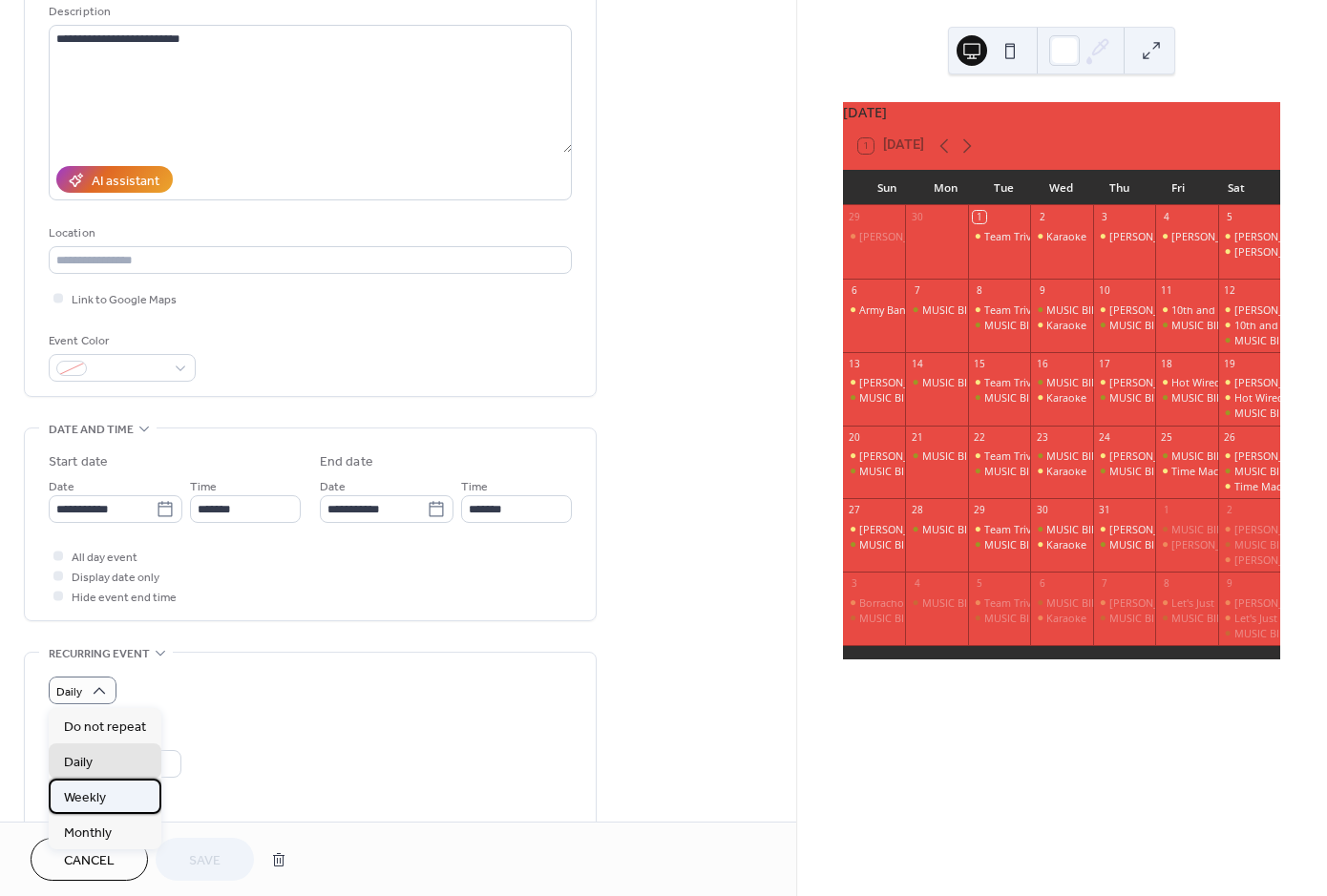 click on "Weekly" at bounding box center (85, 798) 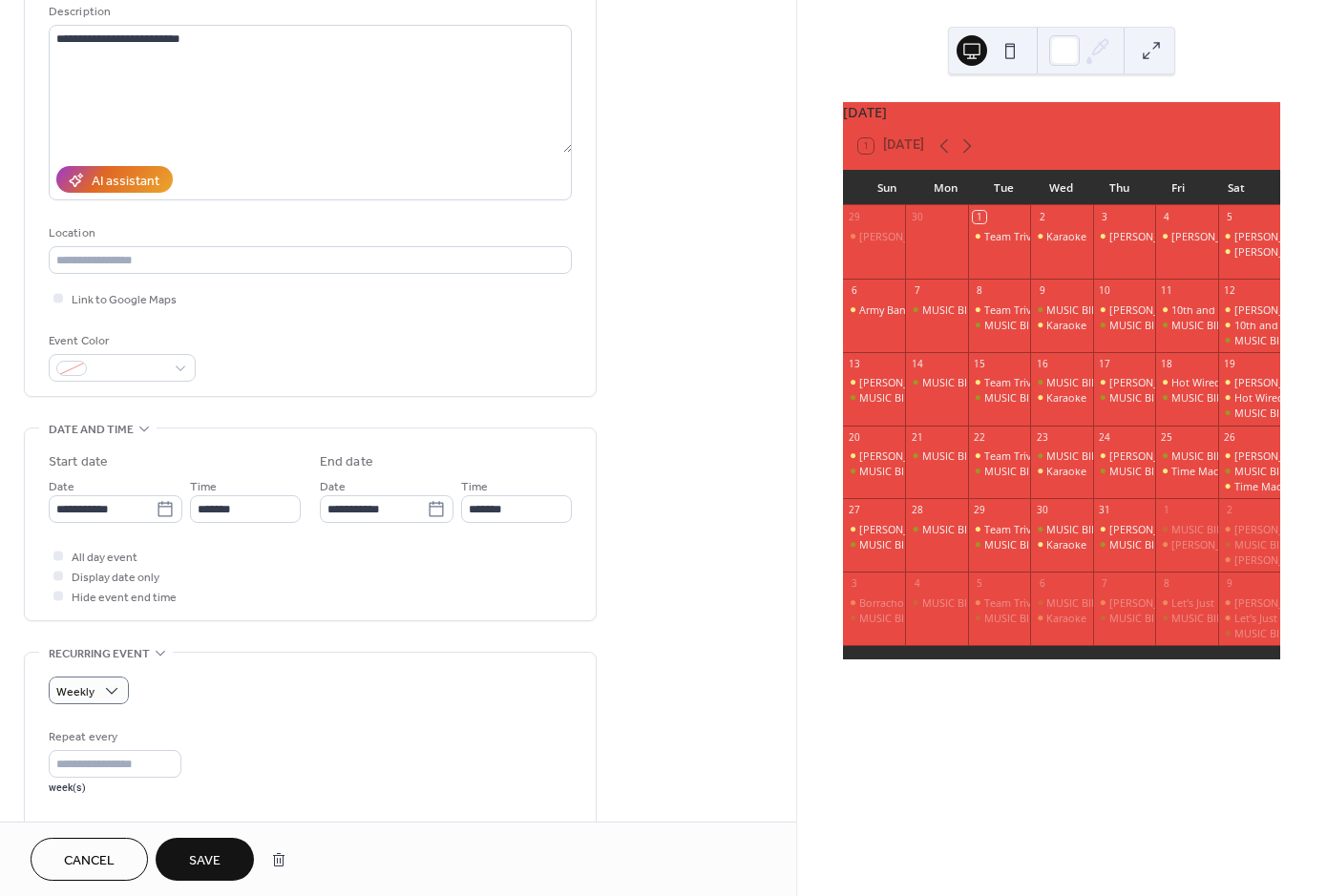 click on "Save" at bounding box center [204, 859] 